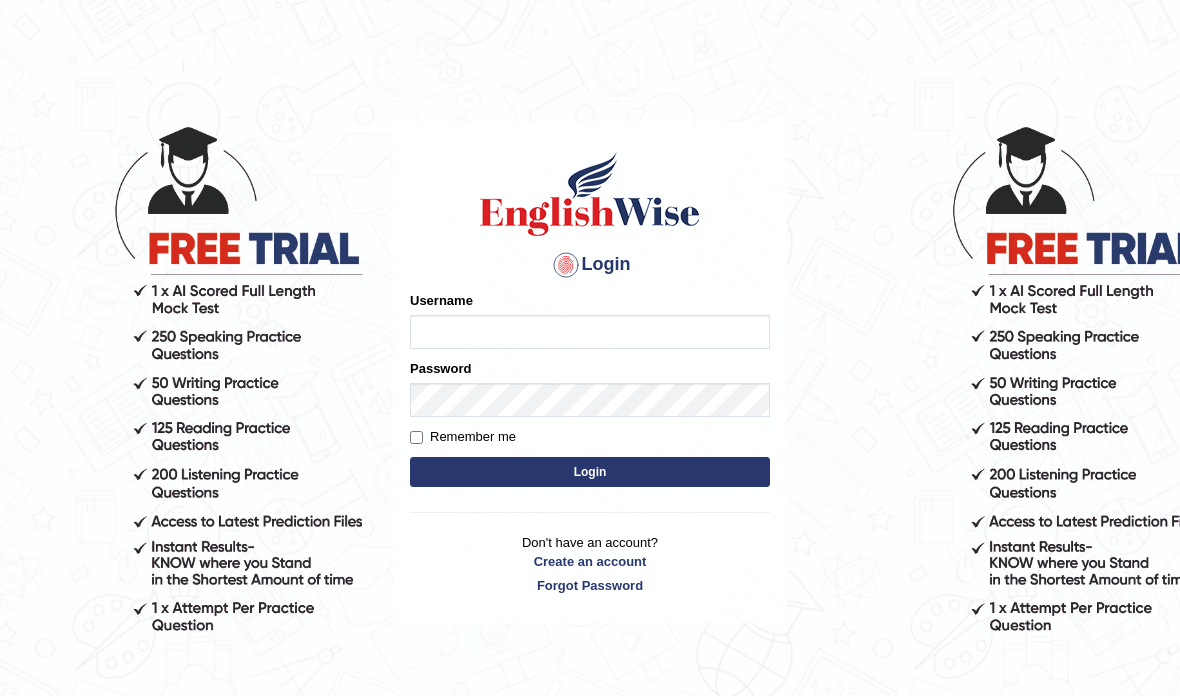 scroll, scrollTop: 0, scrollLeft: 0, axis: both 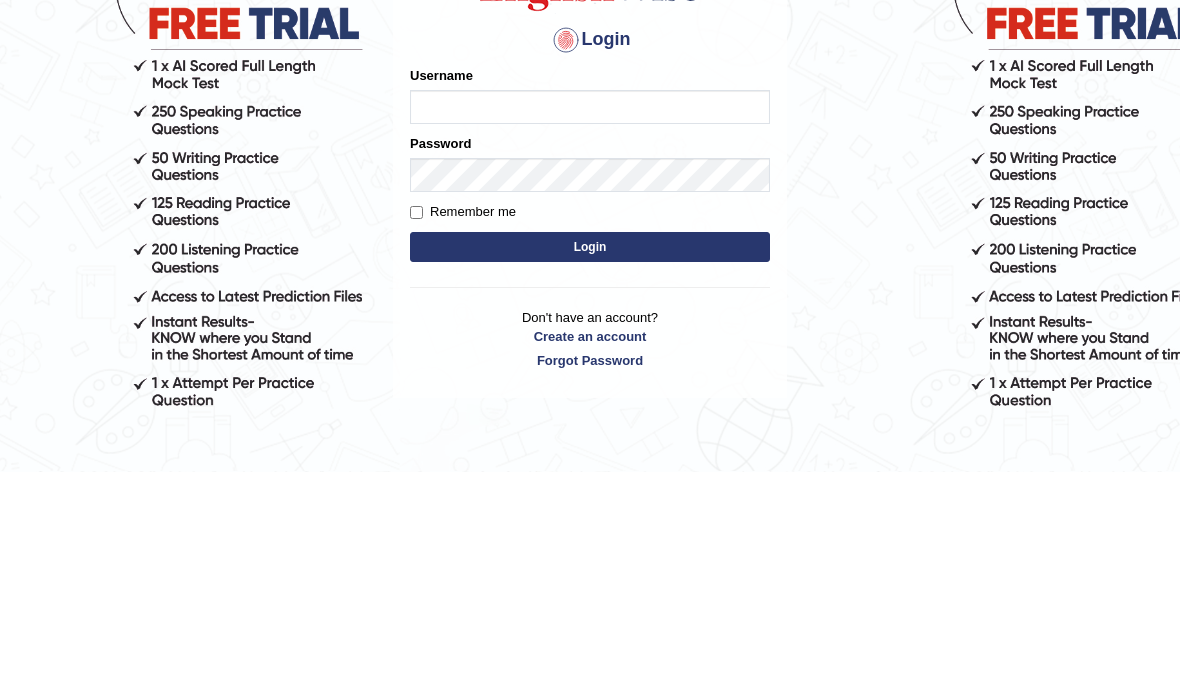 type on "GabrieleT" 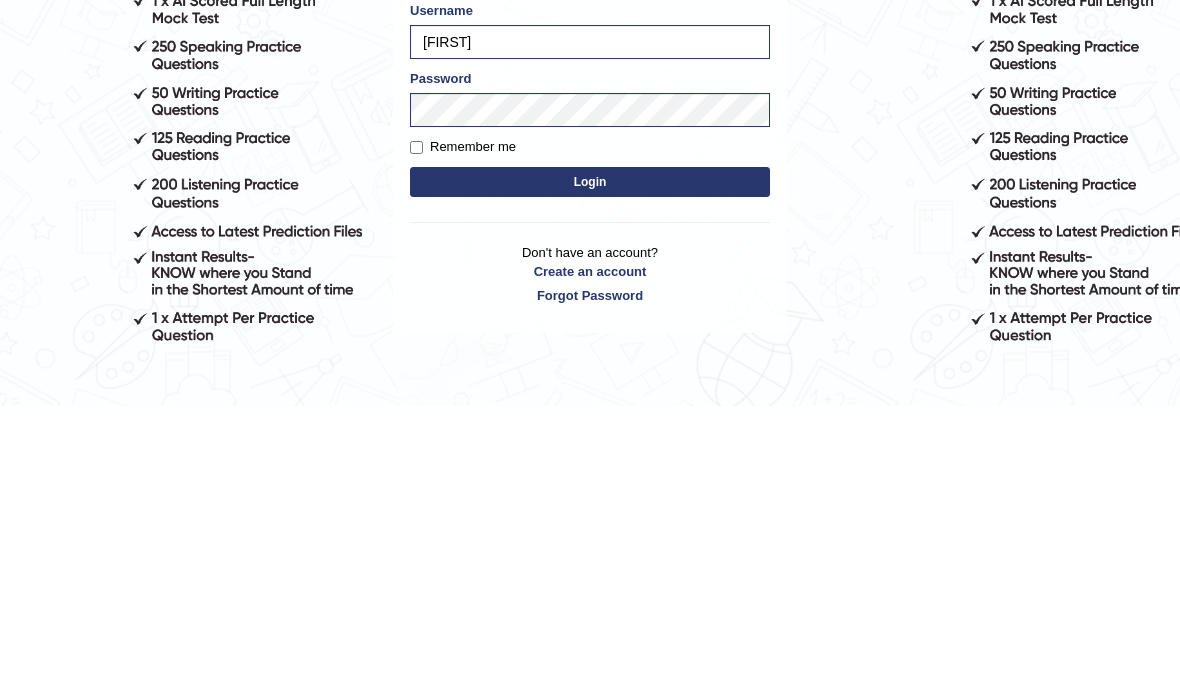 click on "Remember me" at bounding box center [463, 437] 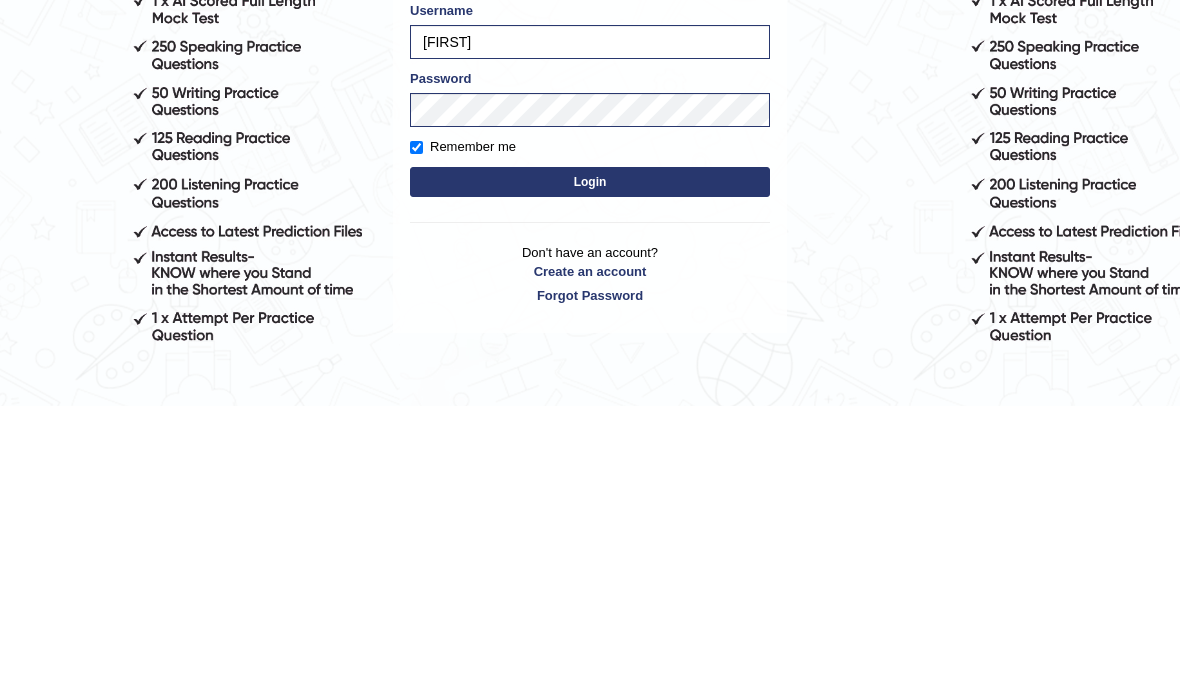 scroll, scrollTop: 167, scrollLeft: 0, axis: vertical 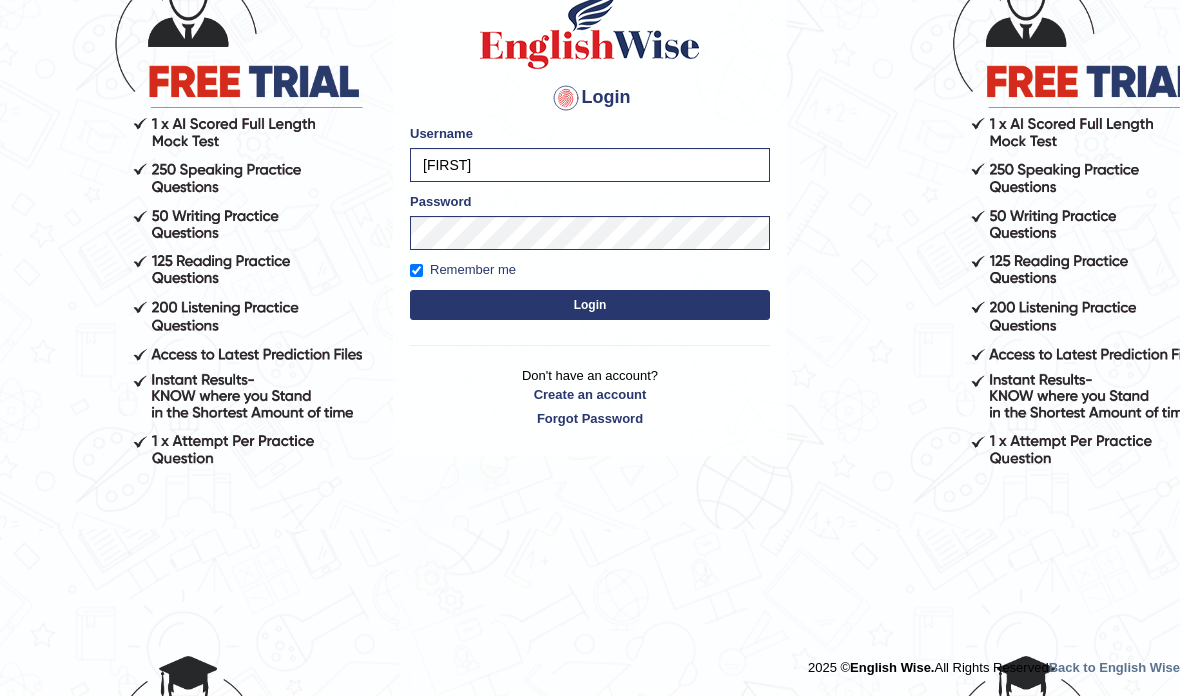 click on "Login" at bounding box center [590, 305] 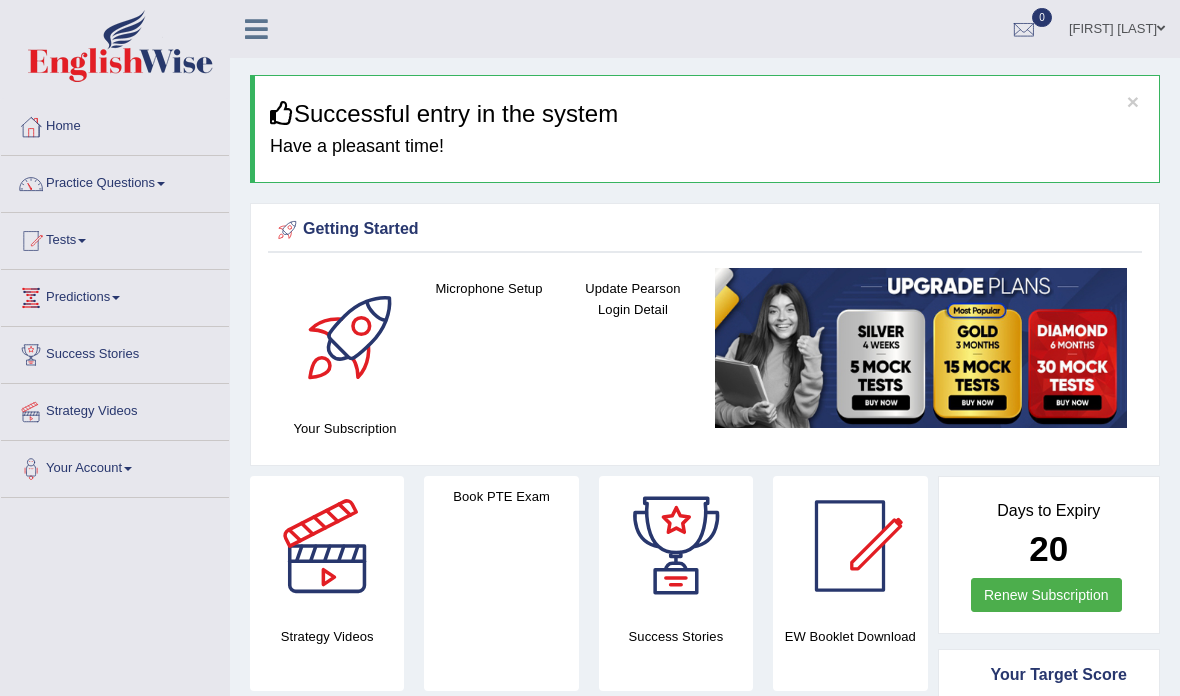 scroll, scrollTop: 0, scrollLeft: 0, axis: both 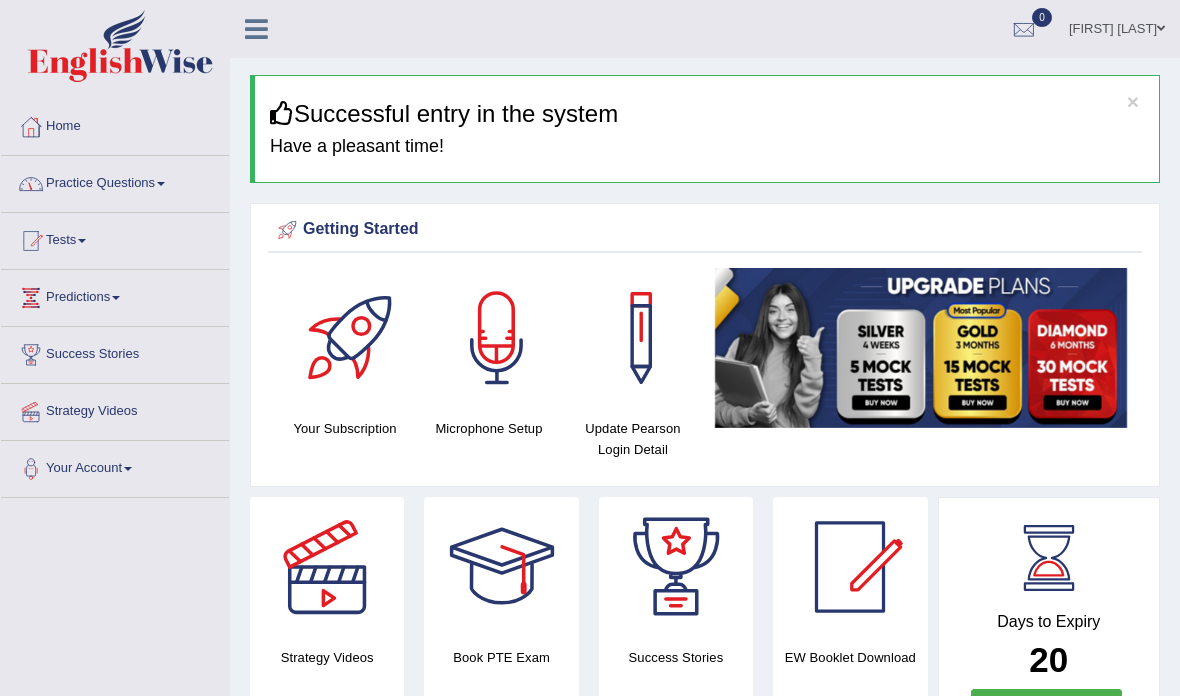 click on "Practice Questions" at bounding box center (115, 181) 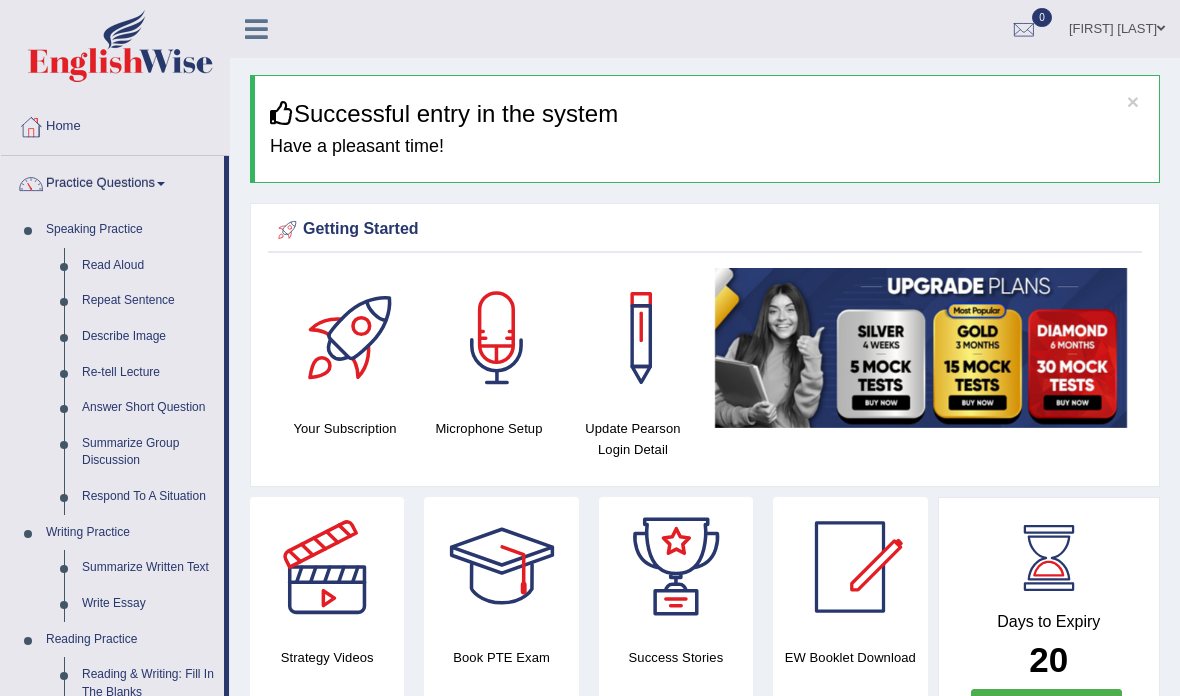click at bounding box center (590, 348) 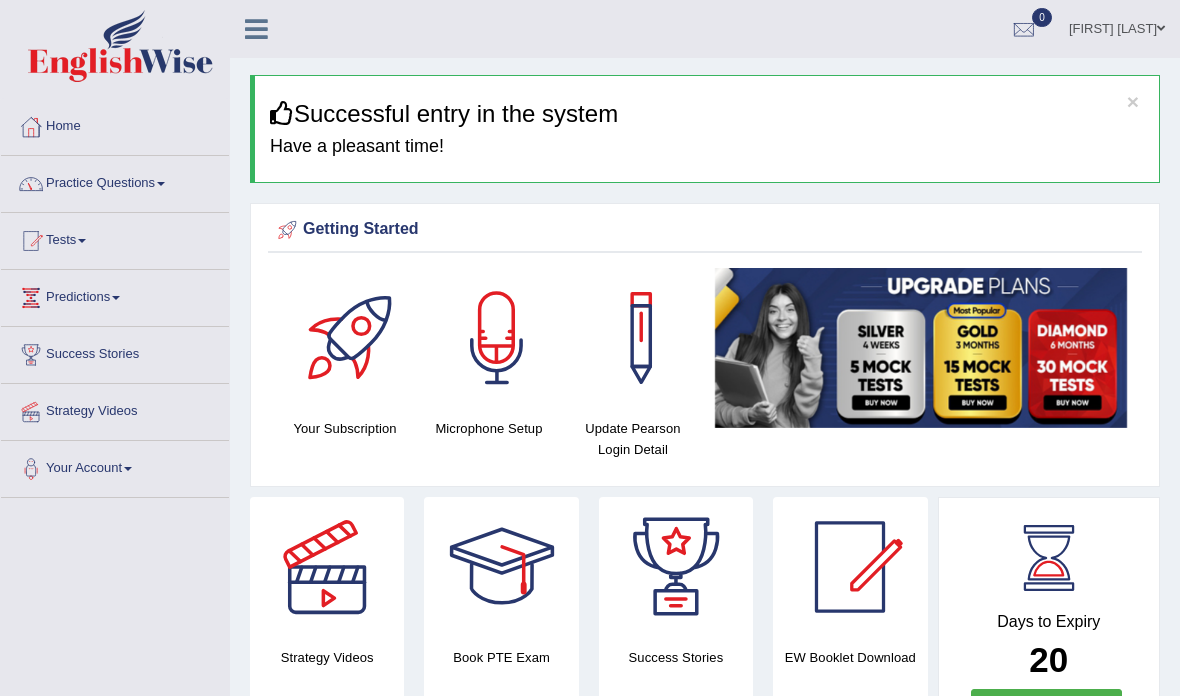 click on "Practice Questions" at bounding box center [115, 181] 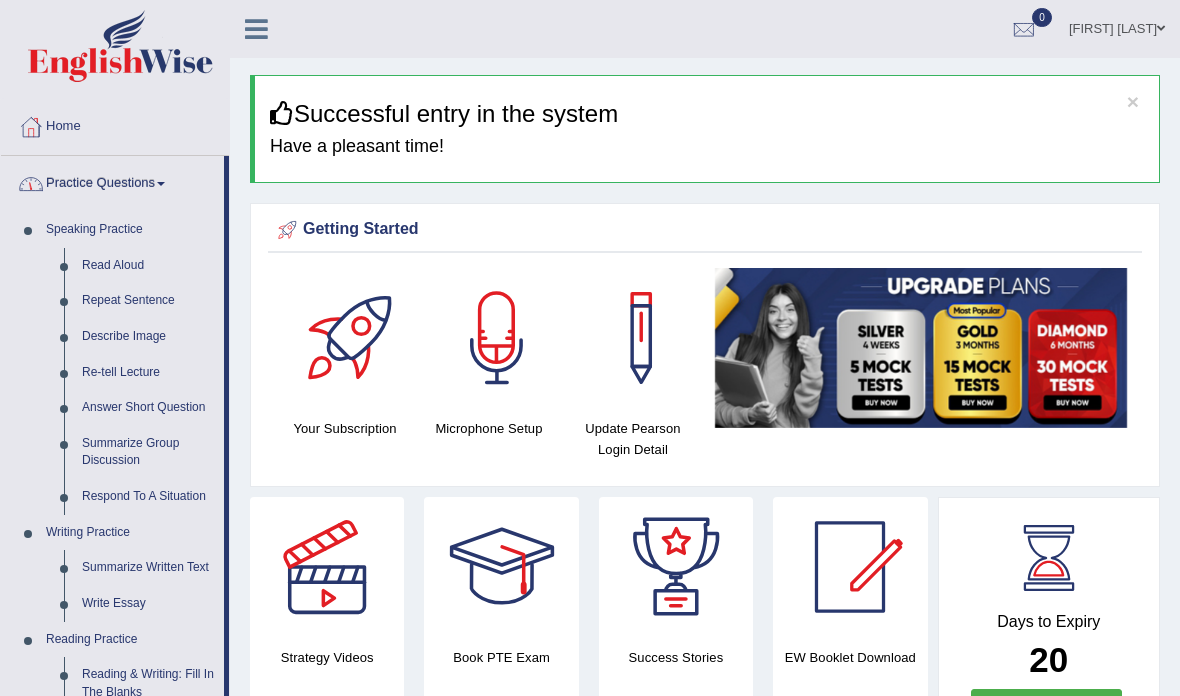 click at bounding box center (590, 348) 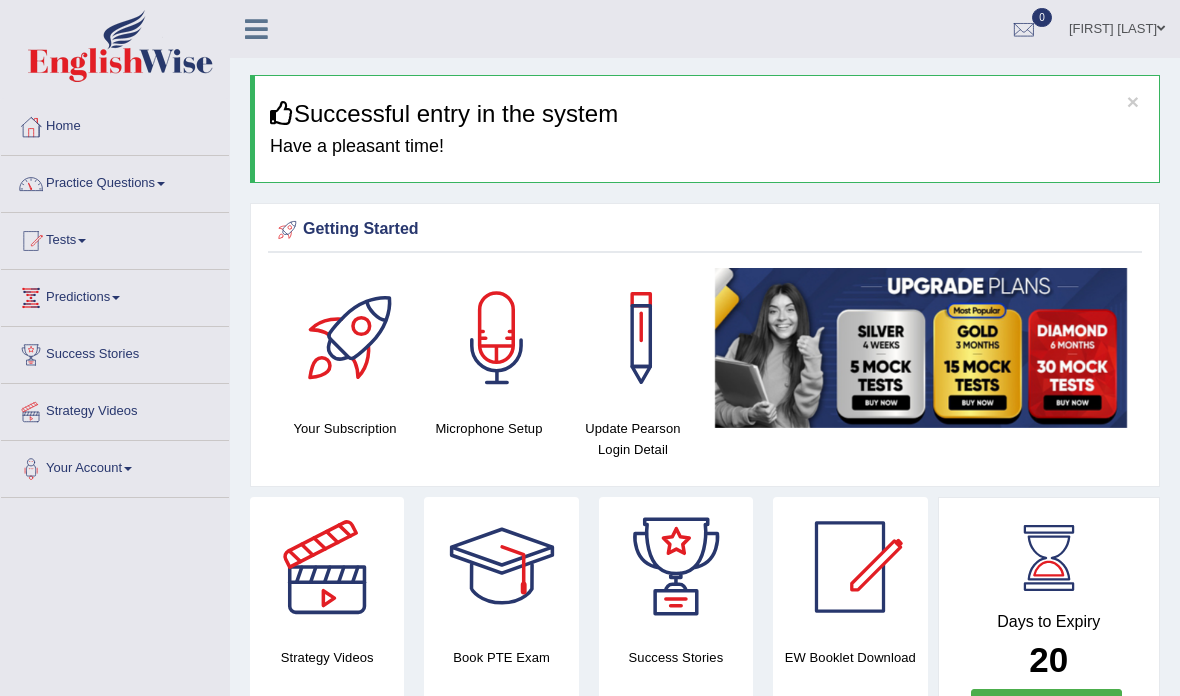click on "Practice Questions" at bounding box center (115, 181) 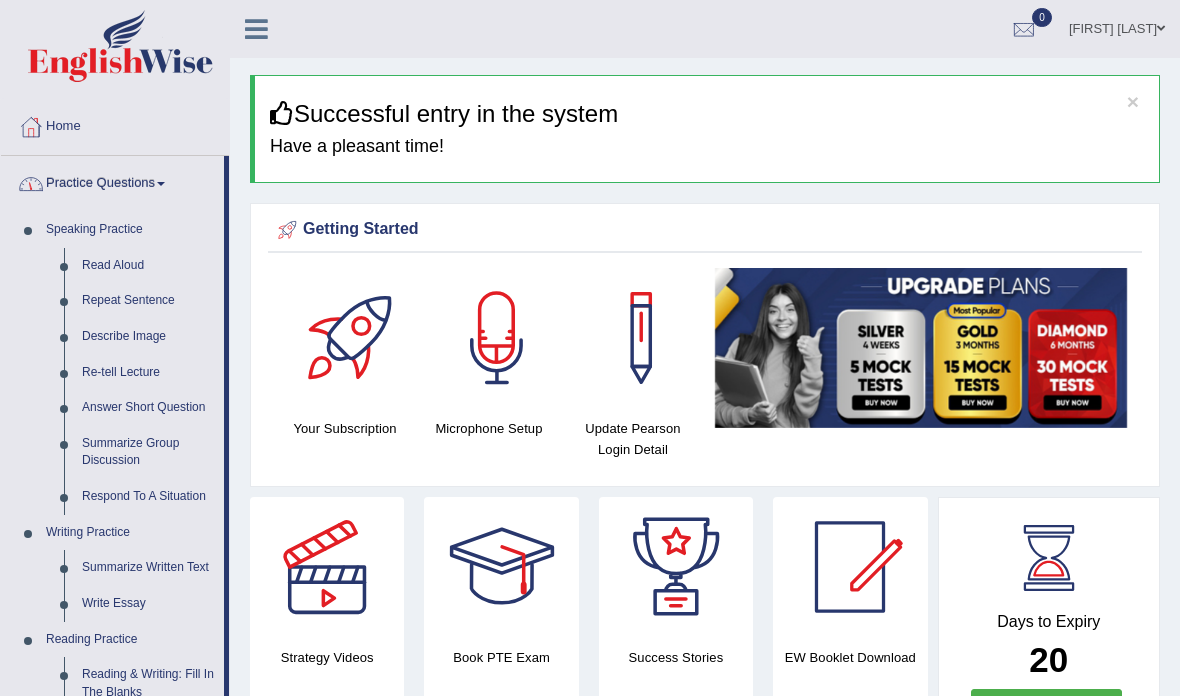 click at bounding box center [590, 348] 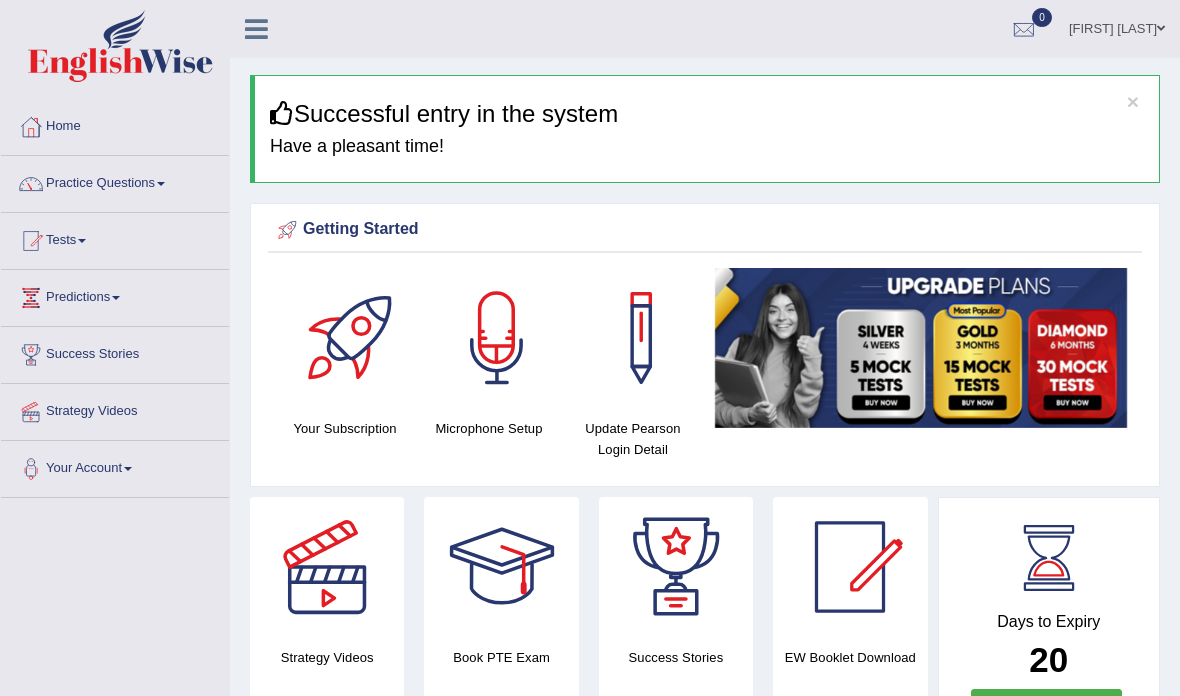 click at bounding box center [256, 29] 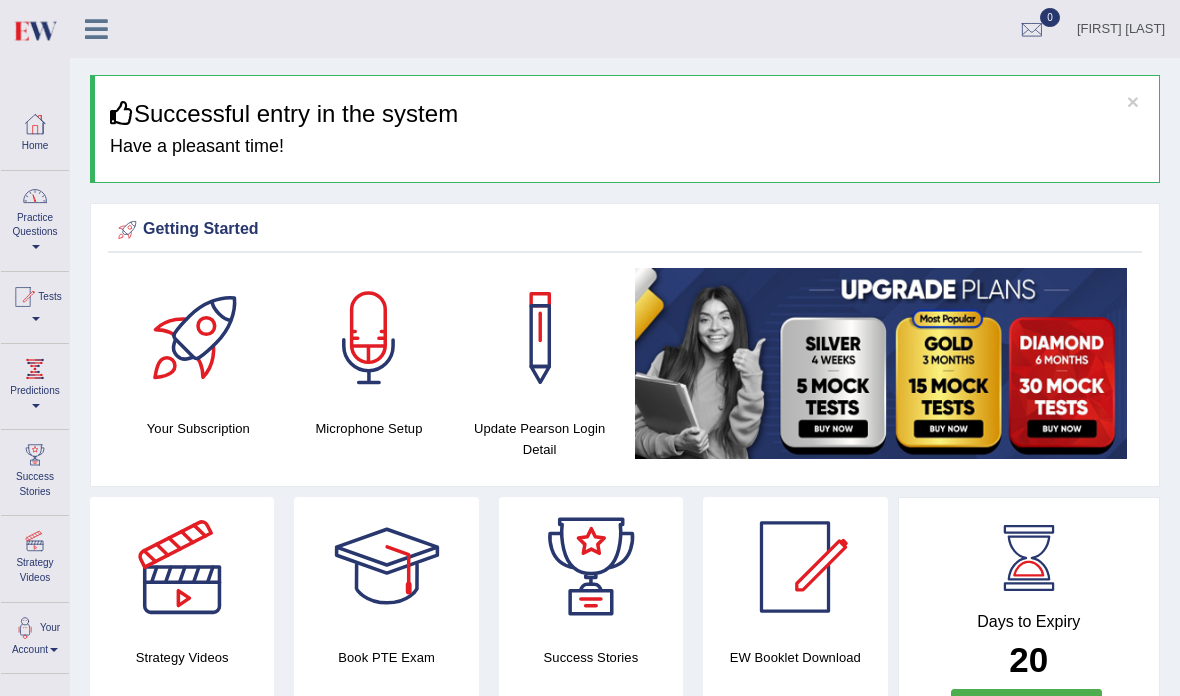 click on "Practice Questions" at bounding box center [35, 218] 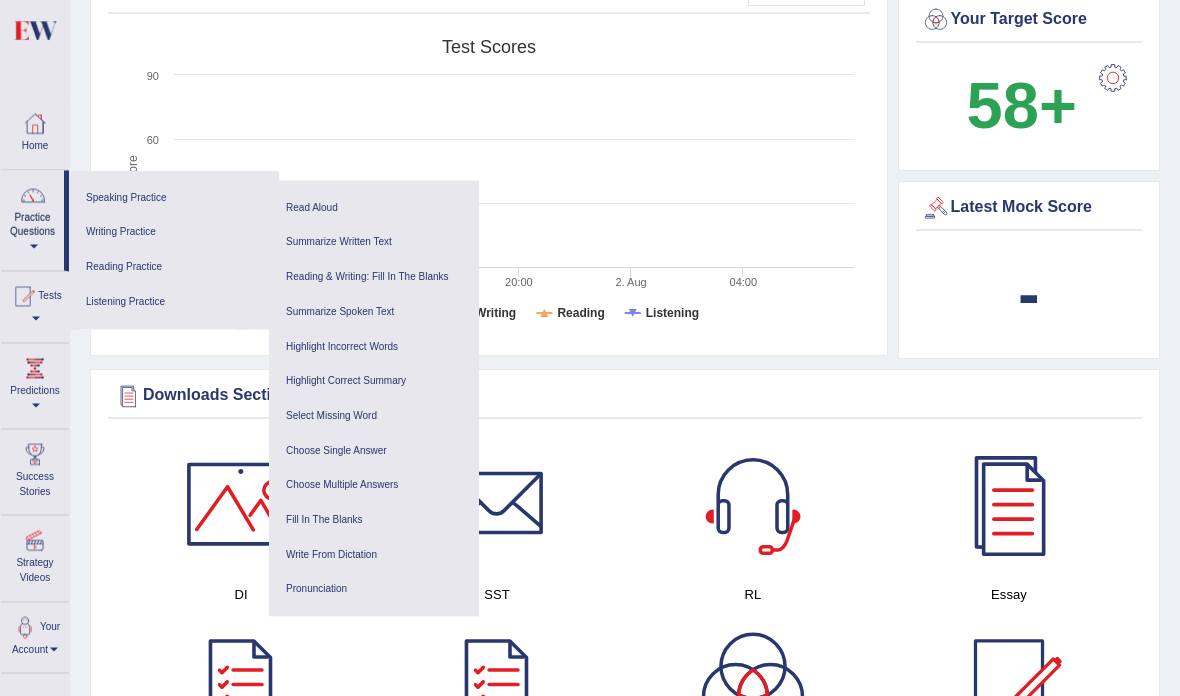 click at bounding box center (590, 348) 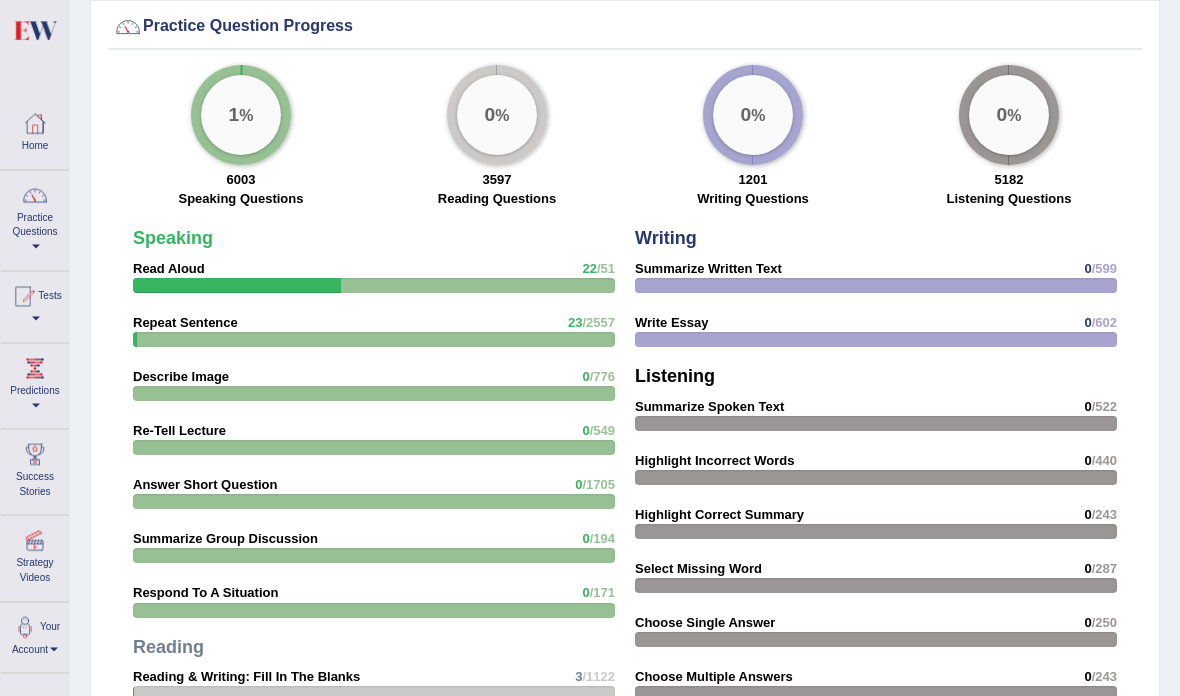 scroll, scrollTop: 1644, scrollLeft: 0, axis: vertical 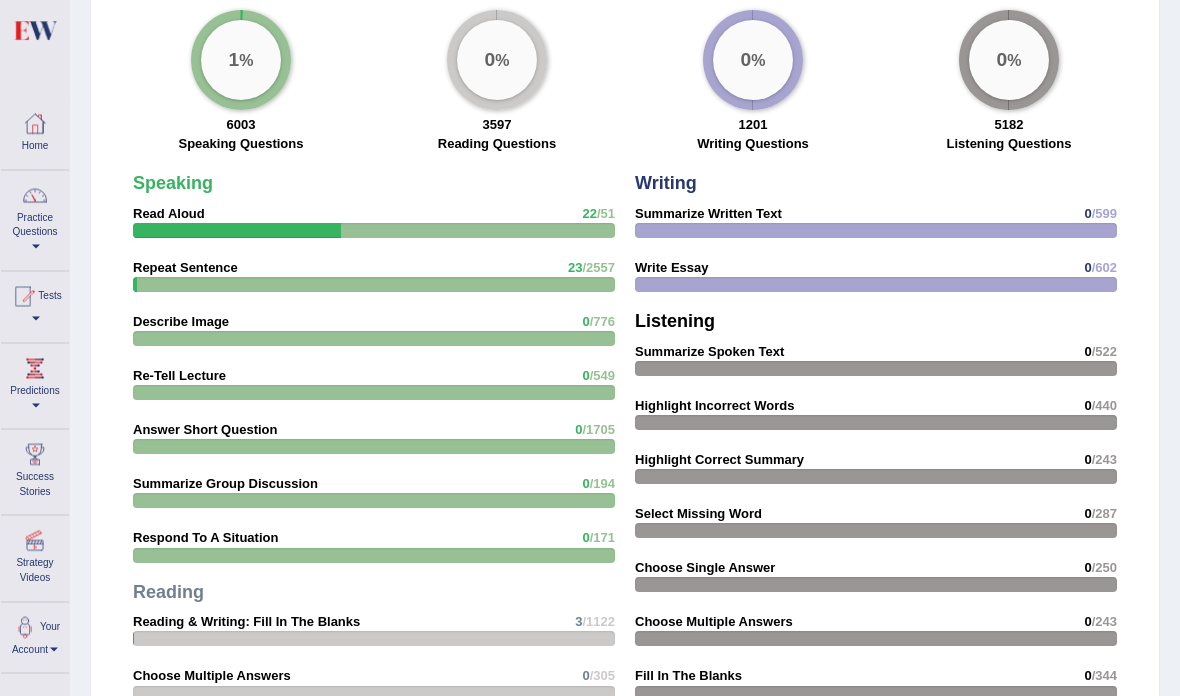 click on "Re-Tell Lecture" at bounding box center (179, 376) 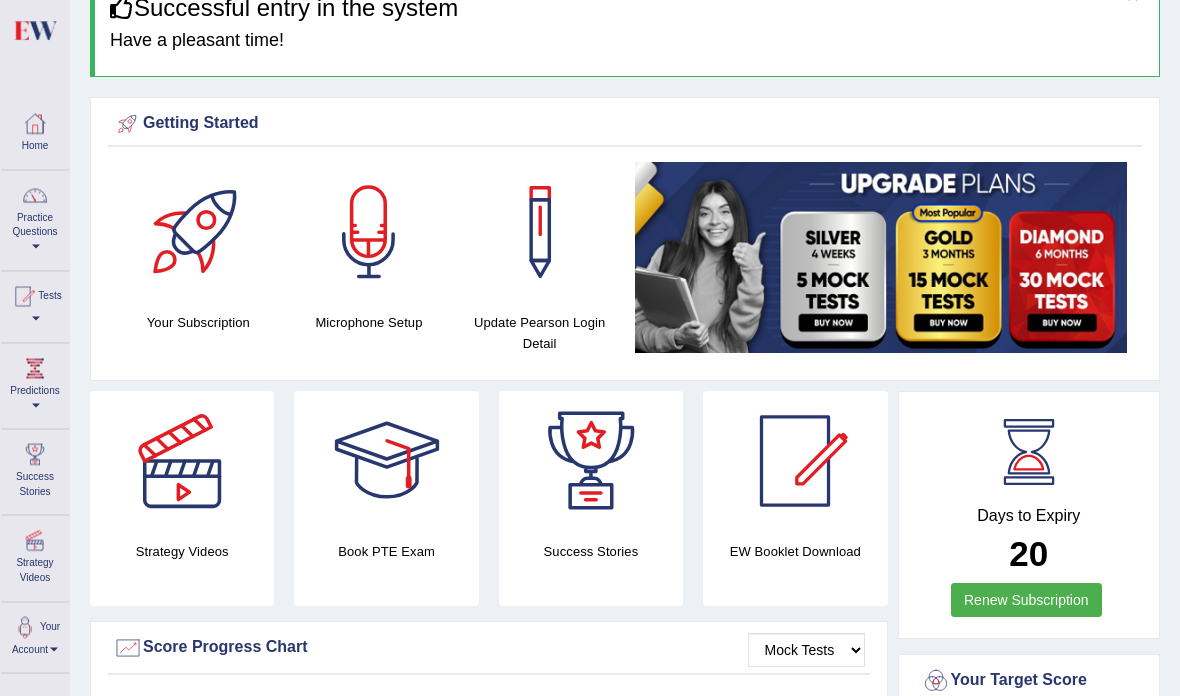 scroll, scrollTop: 0, scrollLeft: 0, axis: both 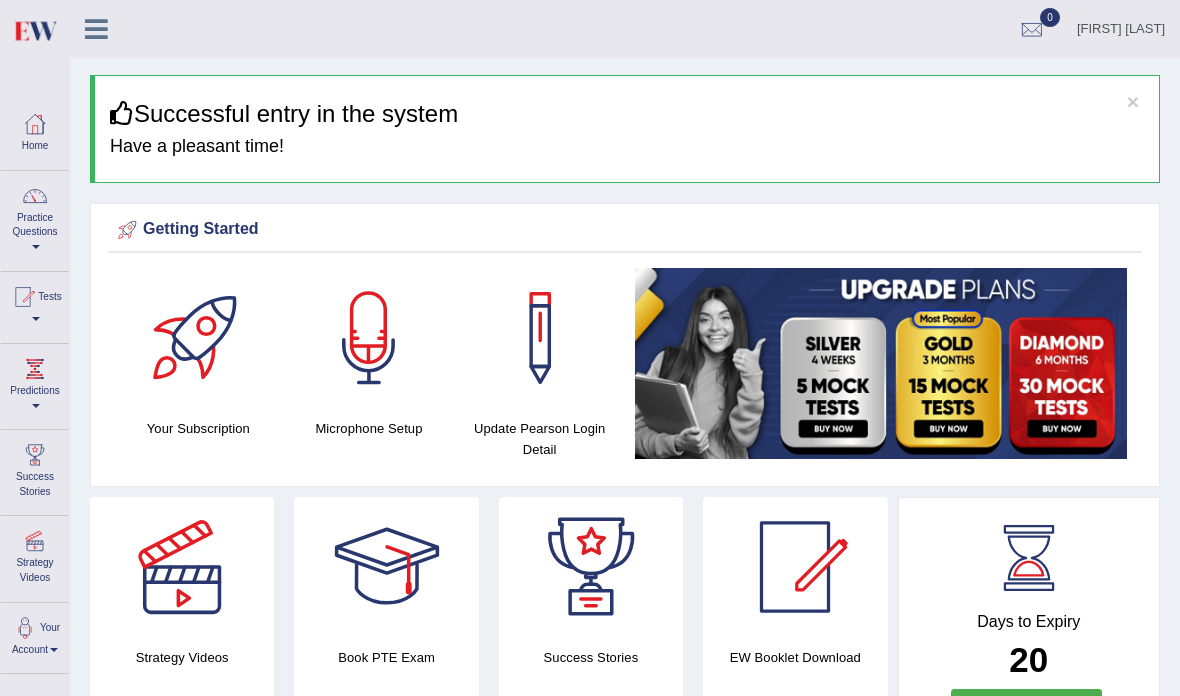 click on "Practice Questions" at bounding box center [35, 218] 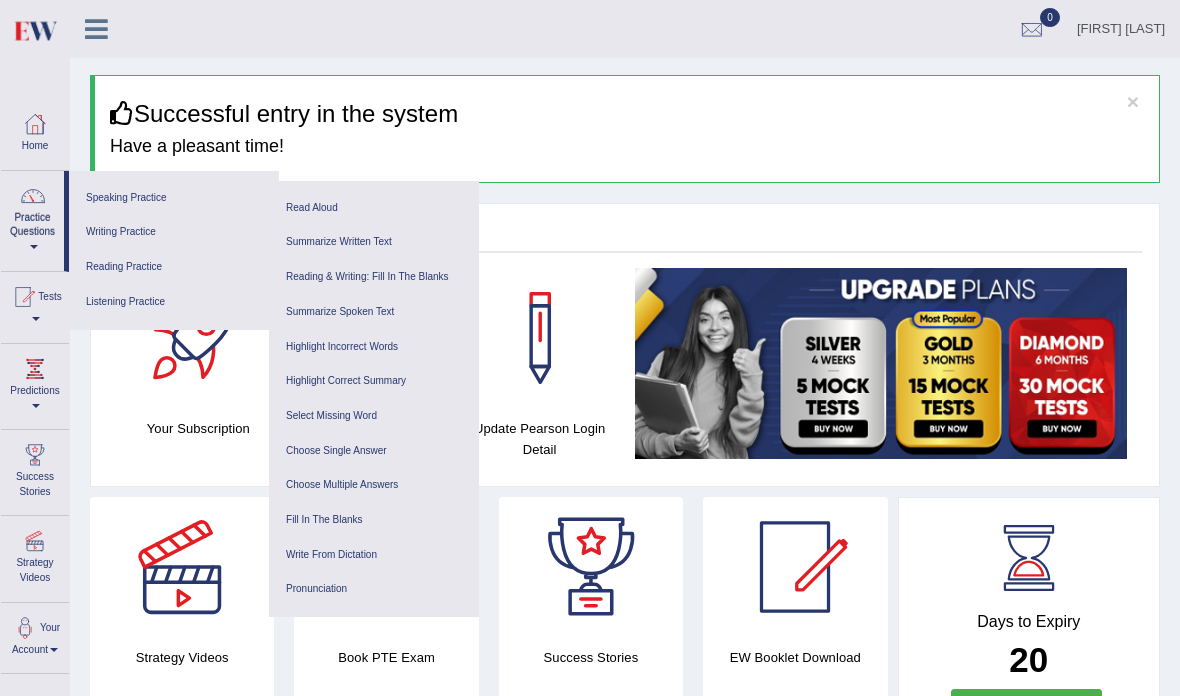 click at bounding box center (590, 348) 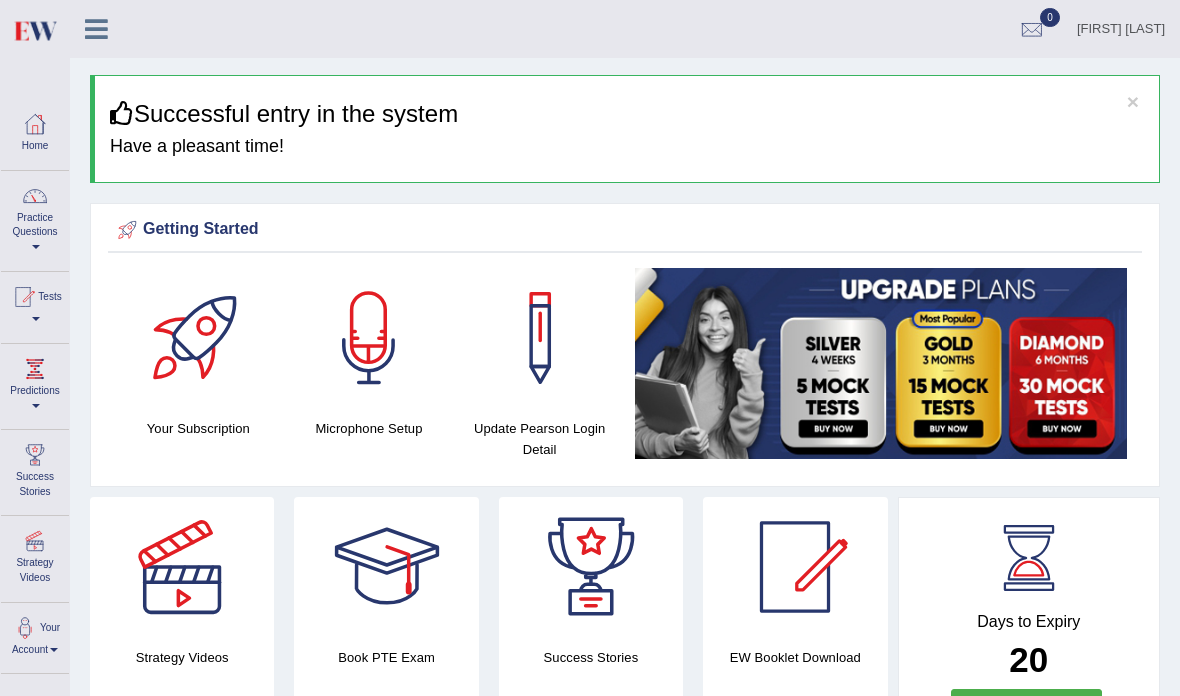 click at bounding box center (96, 29) 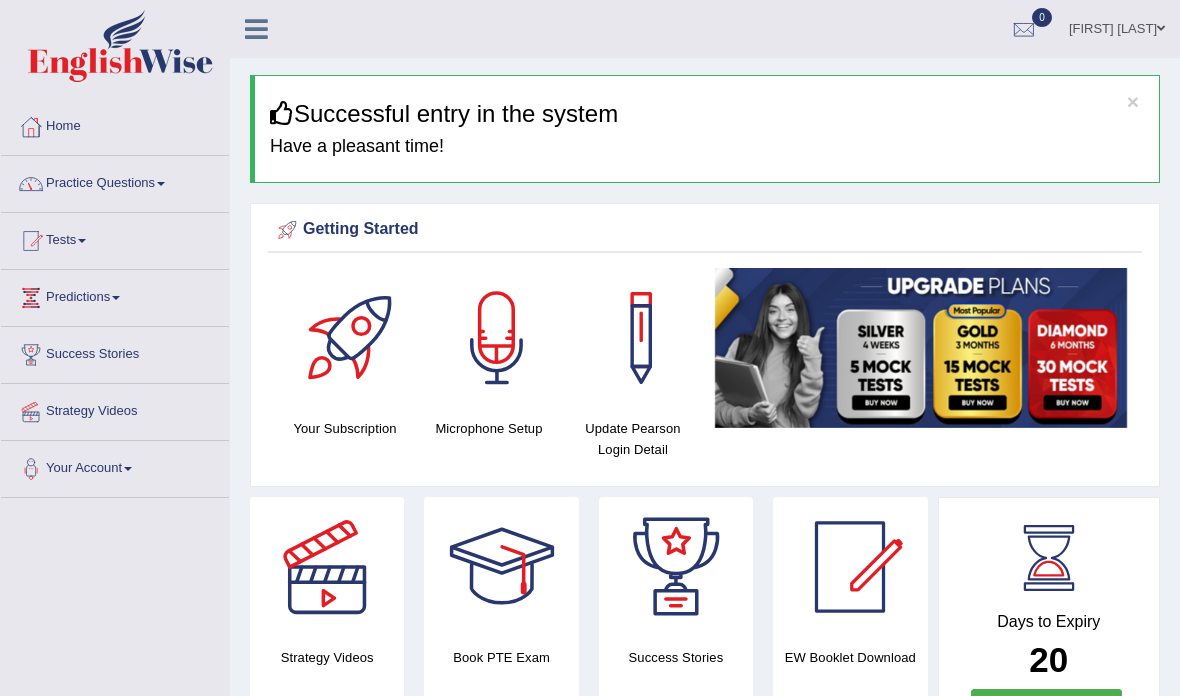 click on "Practice Questions" at bounding box center [115, 181] 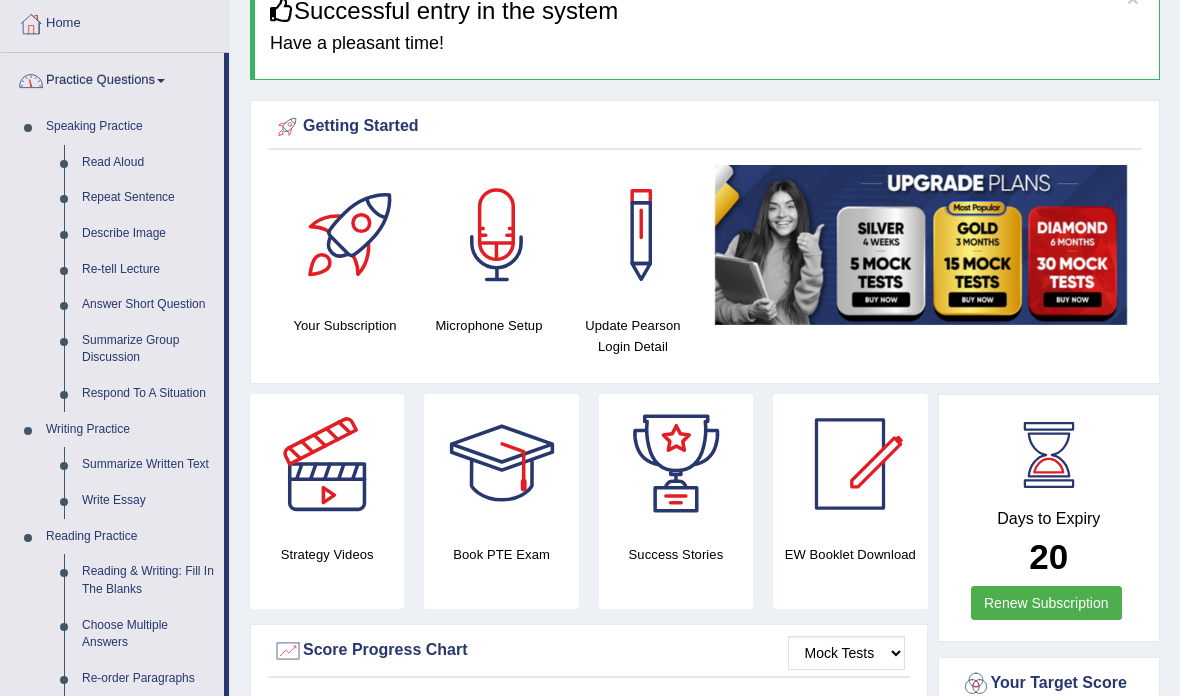 scroll, scrollTop: 104, scrollLeft: 0, axis: vertical 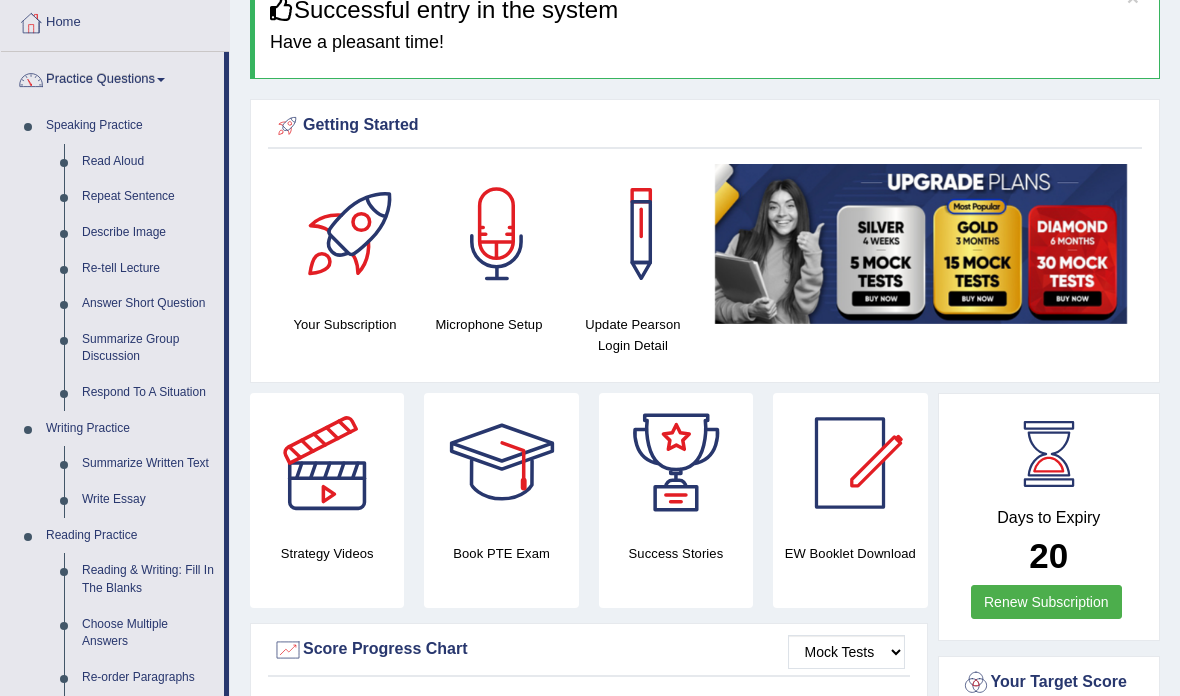 click at bounding box center [590, 348] 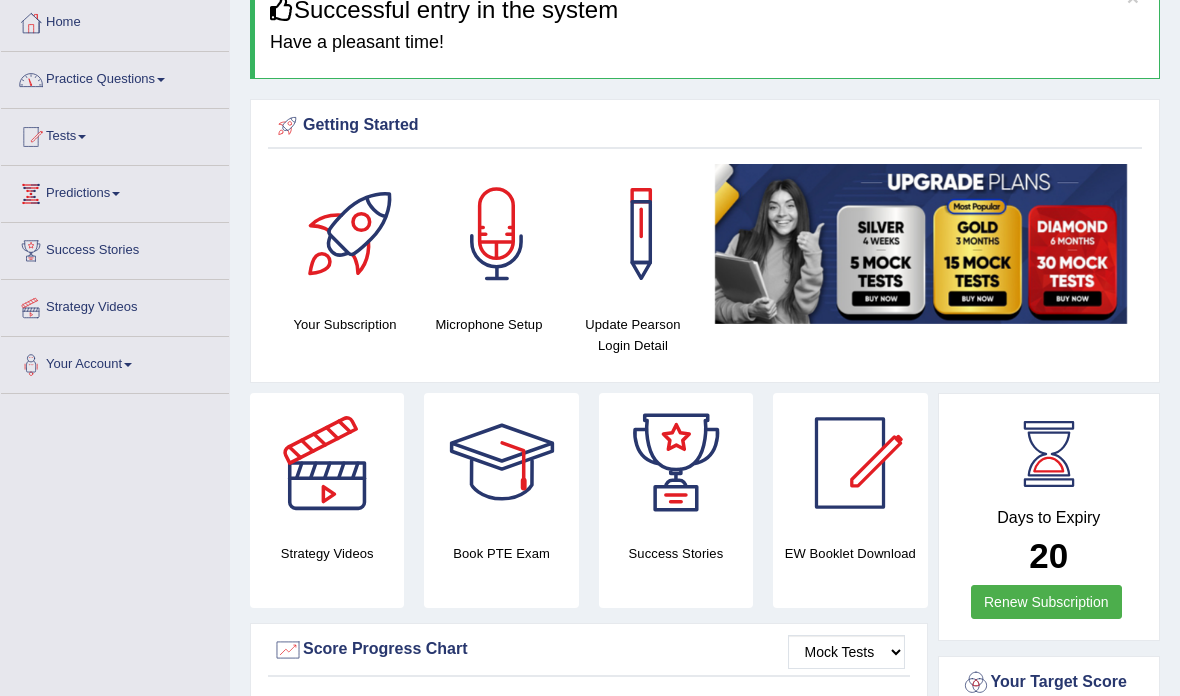 click on "Practice Questions" at bounding box center [115, 77] 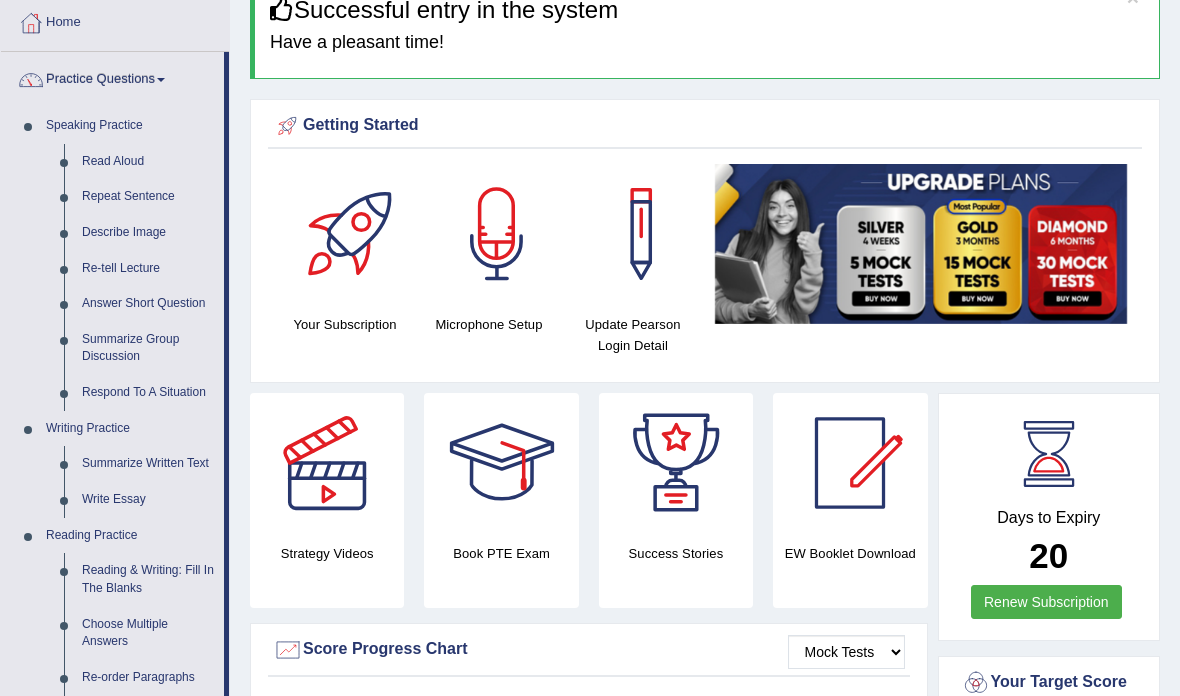 click at bounding box center [590, 348] 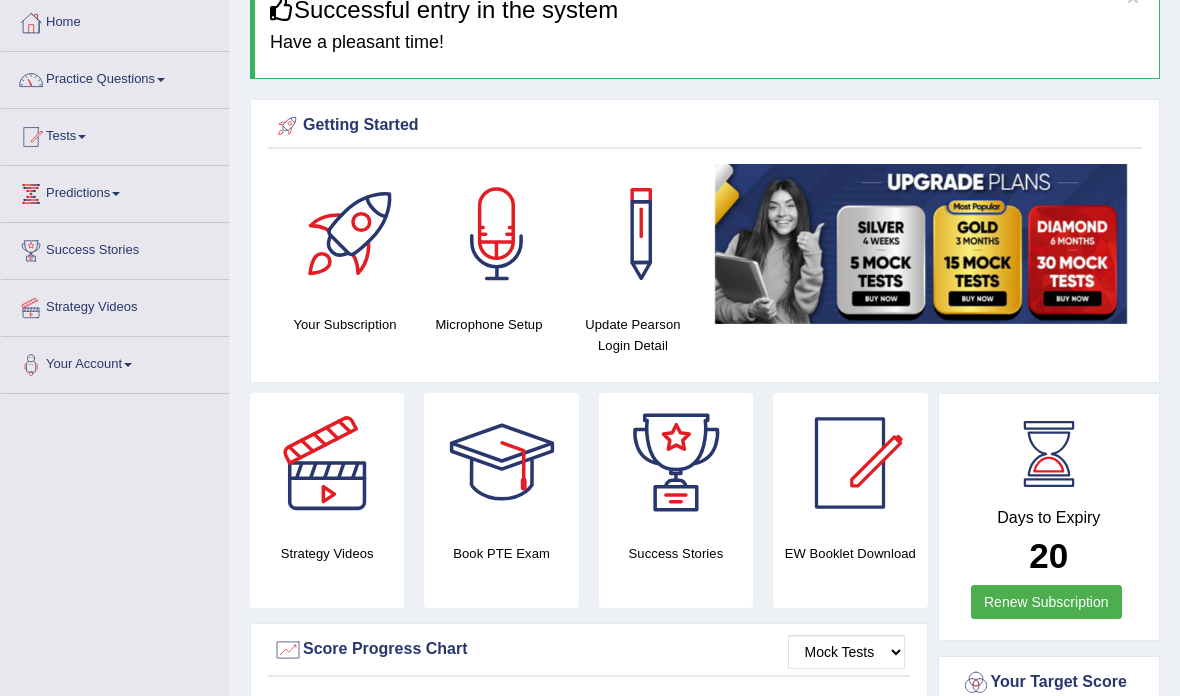click on "Practice Questions" at bounding box center (115, 77) 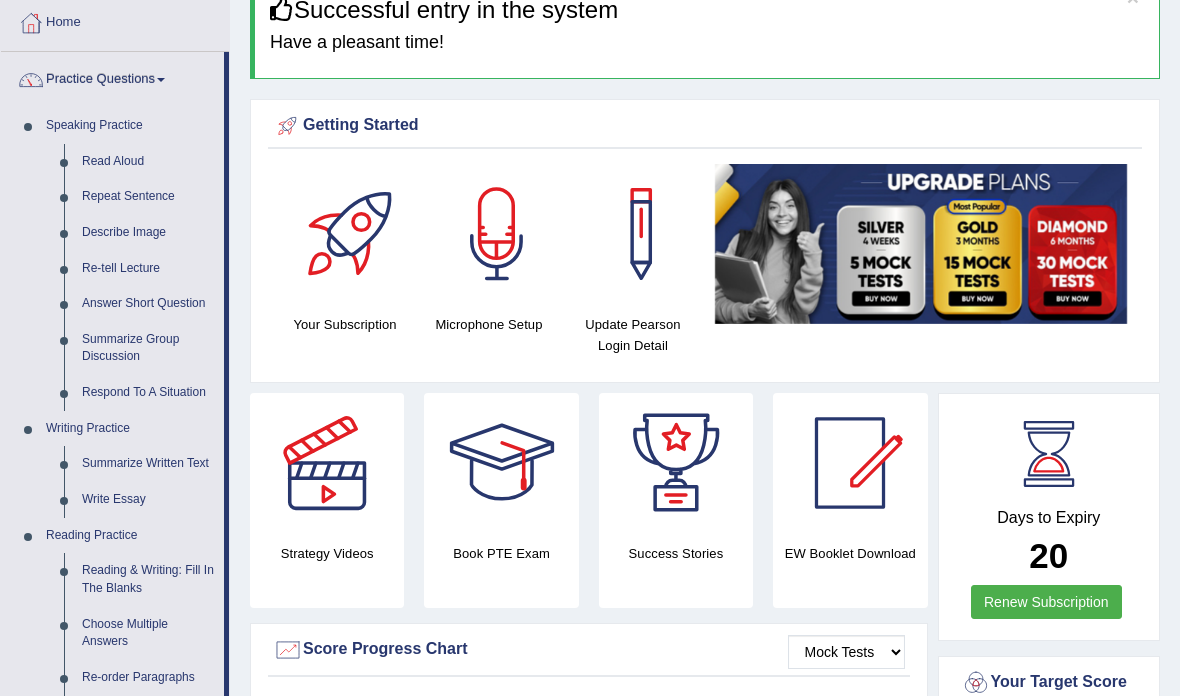 scroll, scrollTop: 104, scrollLeft: 0, axis: vertical 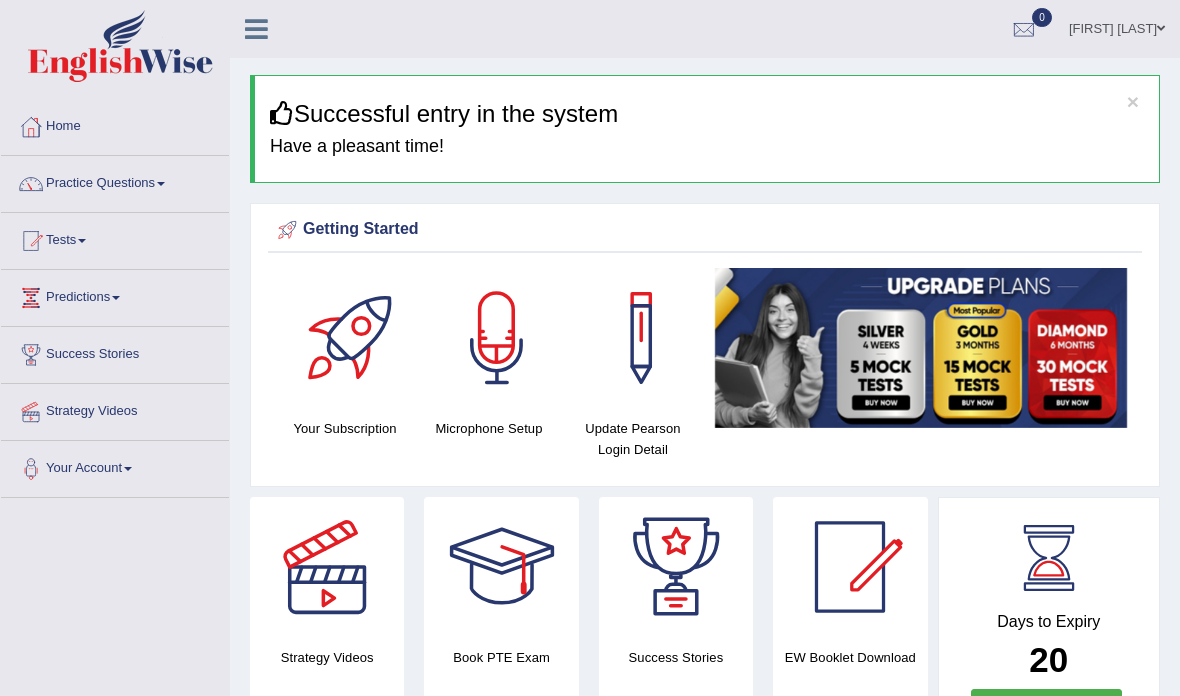 click at bounding box center (256, 29) 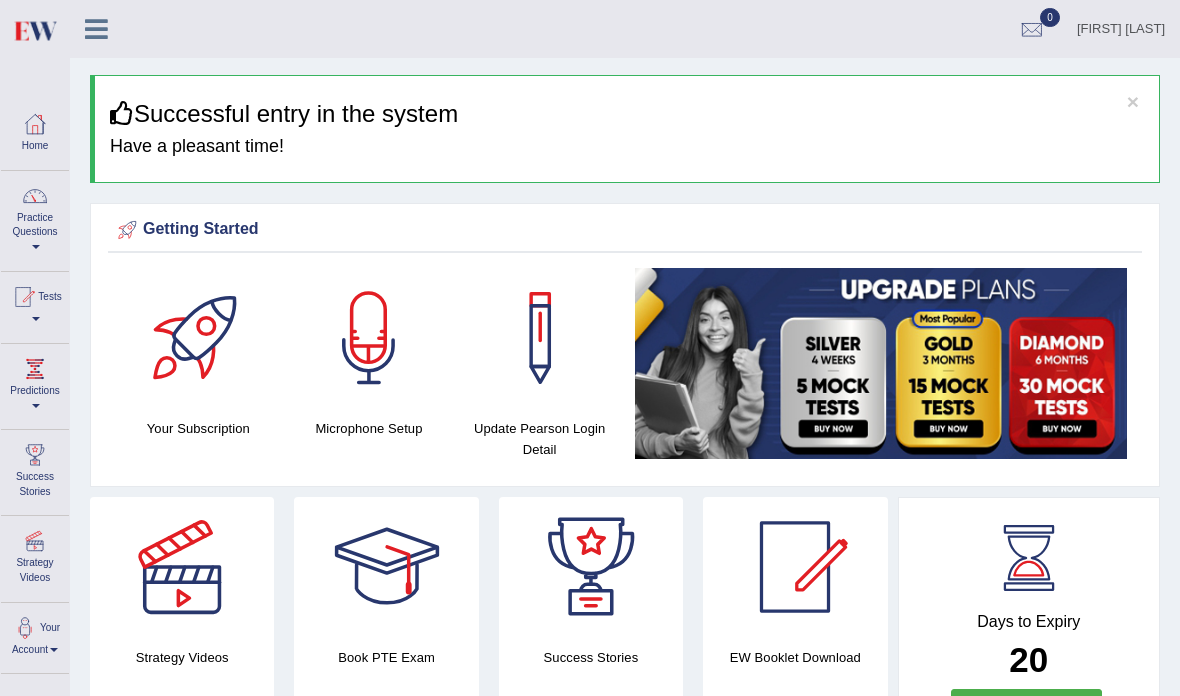 click on "Practice Questions" at bounding box center (35, 218) 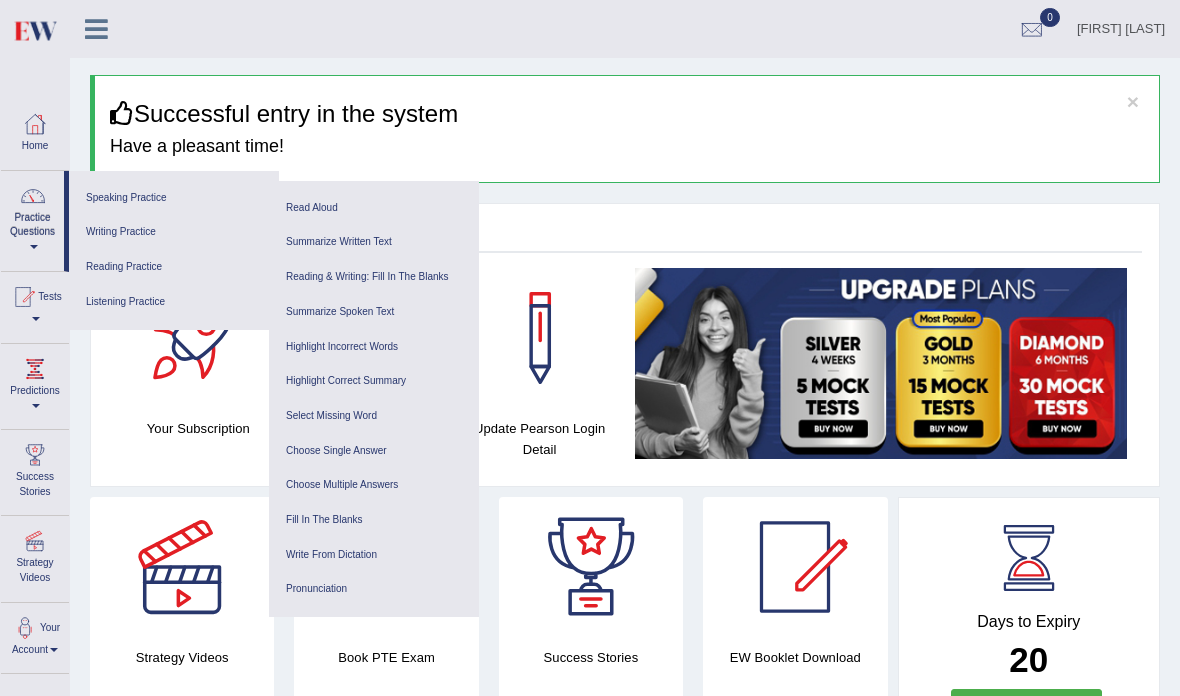 click on "Reading & Writing: Fill In The Blanks" at bounding box center [374, 277] 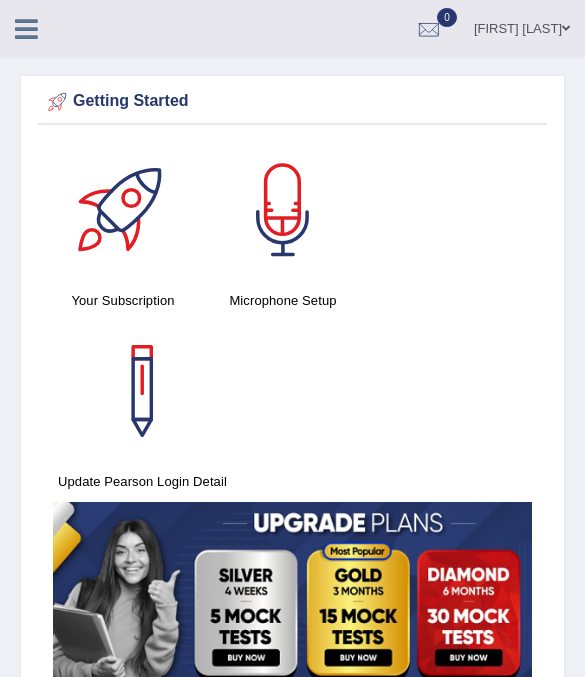 scroll, scrollTop: 0, scrollLeft: 0, axis: both 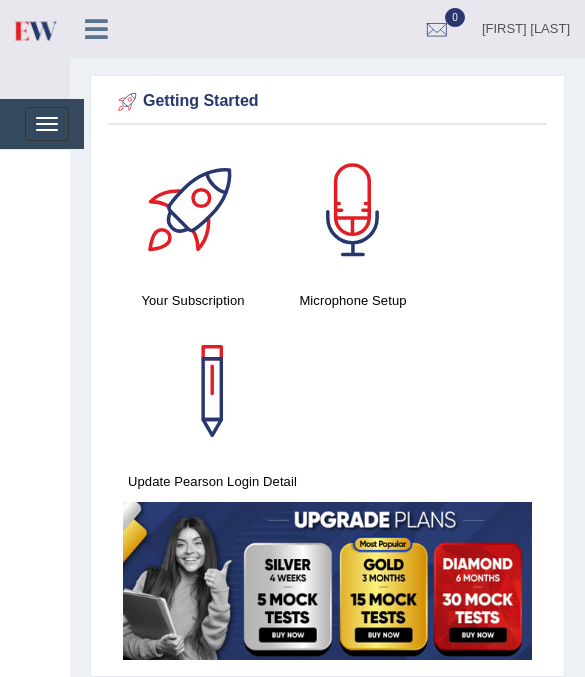 click on "Toggle navigation" at bounding box center (47, 124) 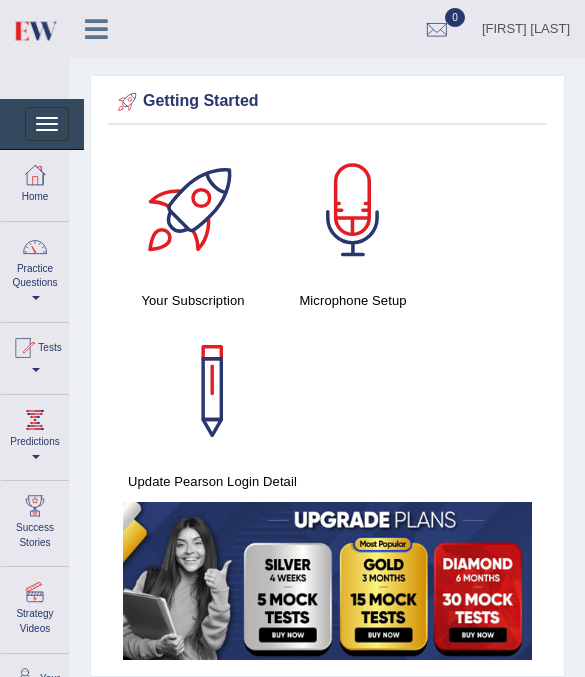 click on "Practice Questions" at bounding box center [35, 269] 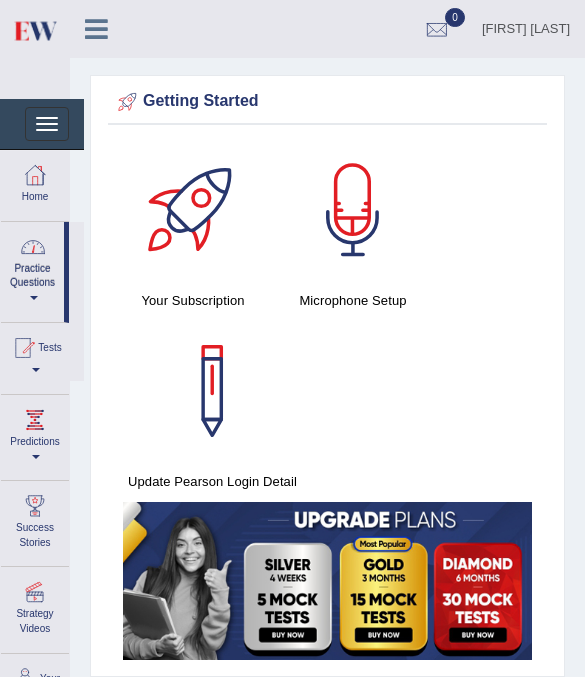 click at bounding box center (292, 338) 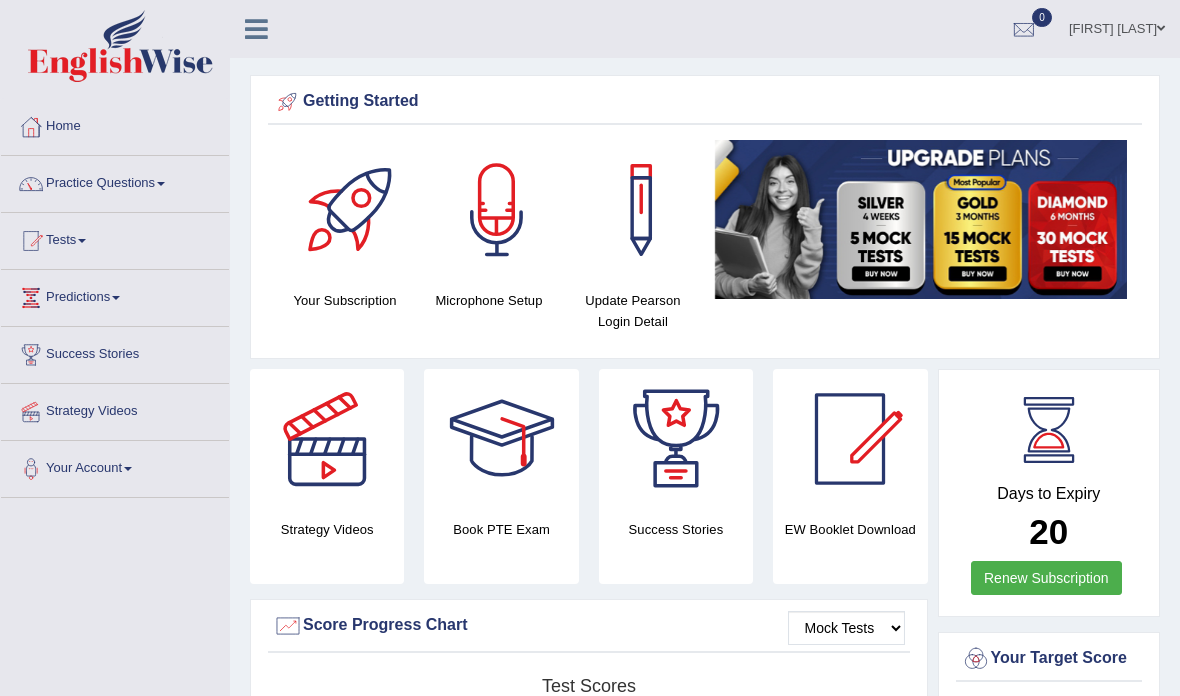 scroll, scrollTop: 0, scrollLeft: 0, axis: both 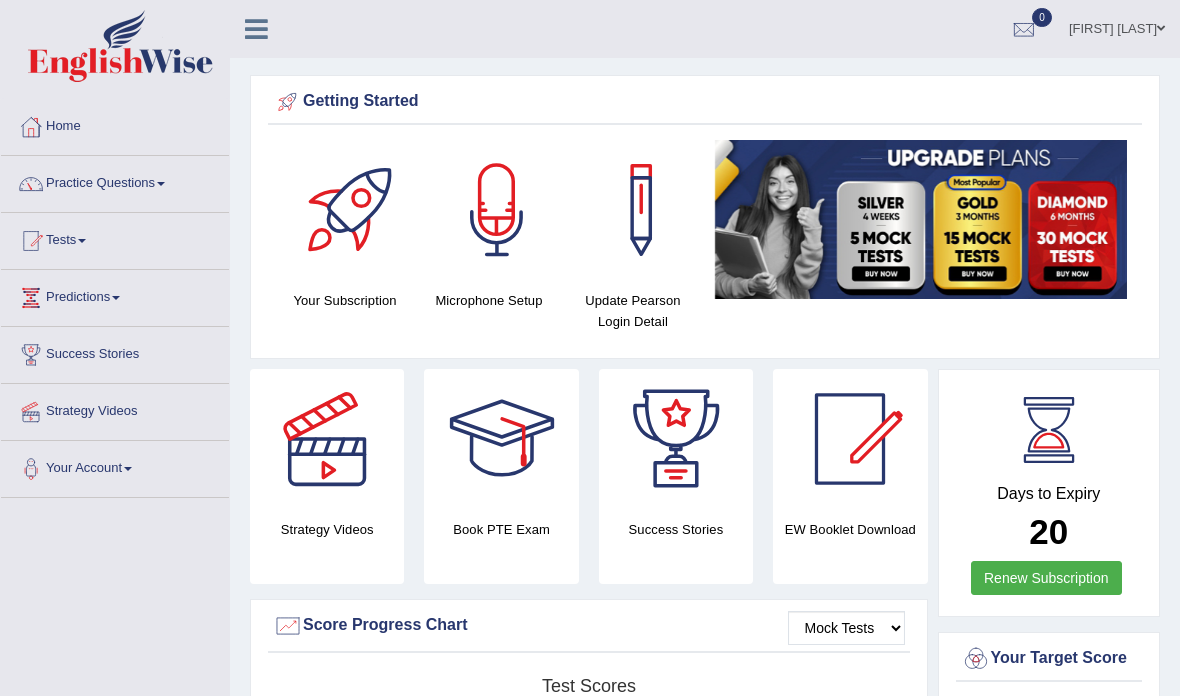 click on "Practice Questions" at bounding box center (115, 181) 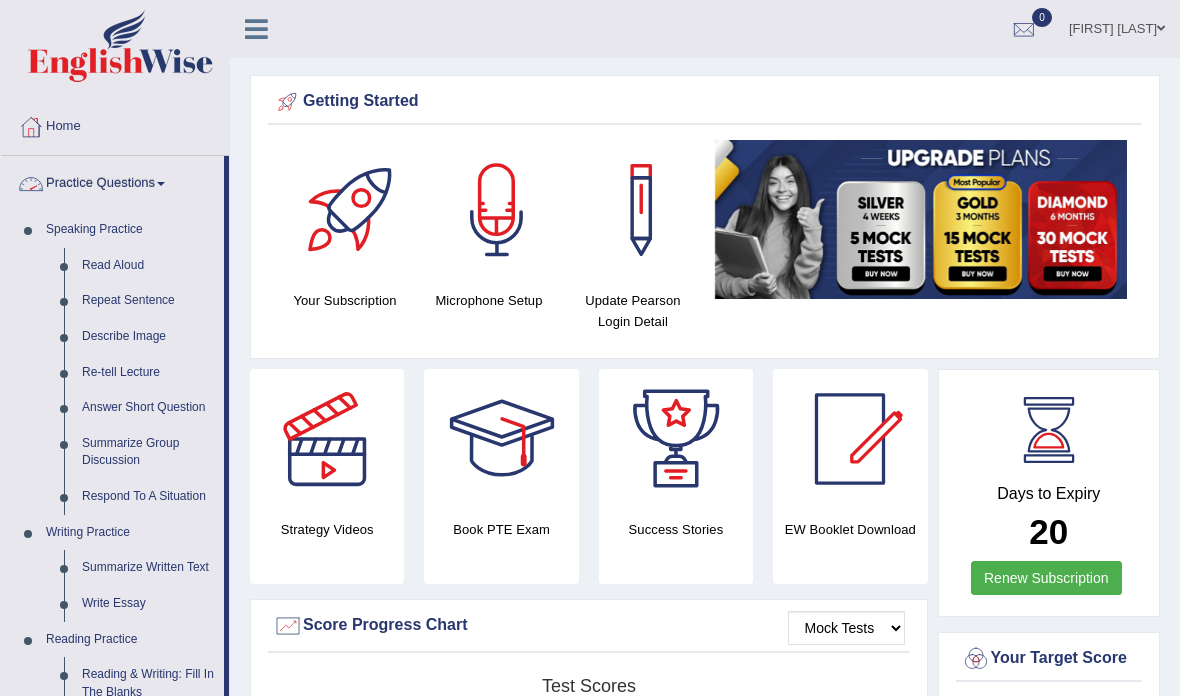 click at bounding box center [590, 348] 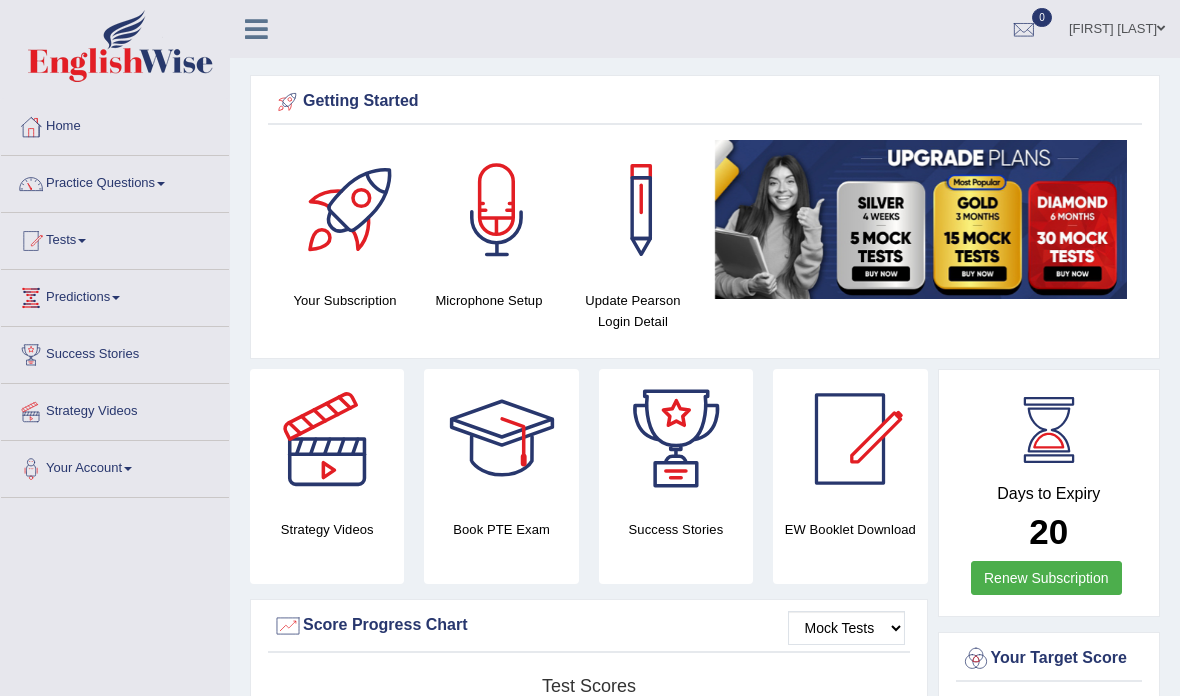 click at bounding box center [256, 29] 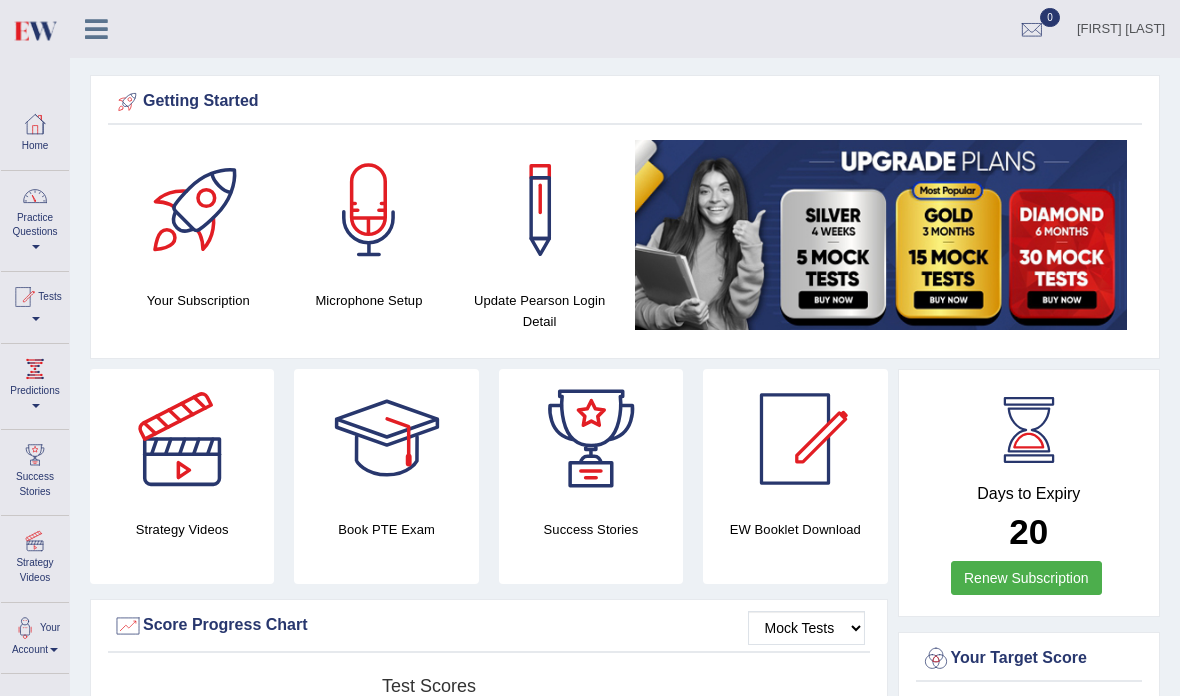 click on "Practice Questions" at bounding box center (35, 218) 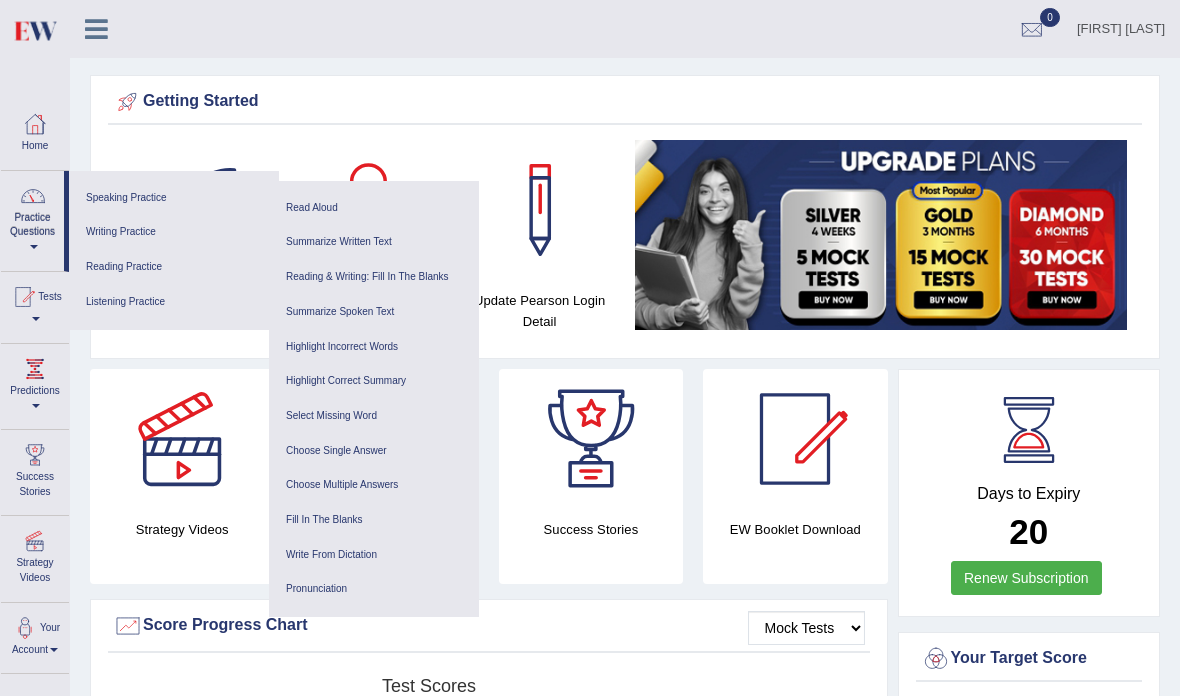 click on "Reading & Writing: Fill In The Blanks" at bounding box center [374, 277] 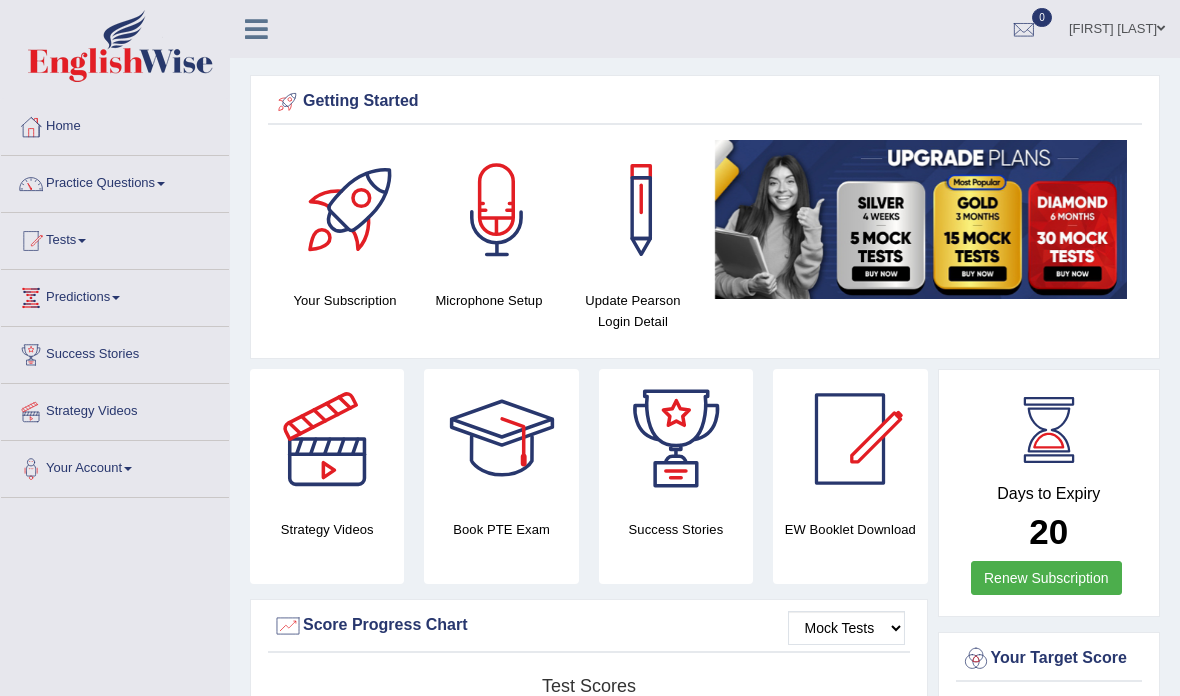 scroll, scrollTop: 0, scrollLeft: 0, axis: both 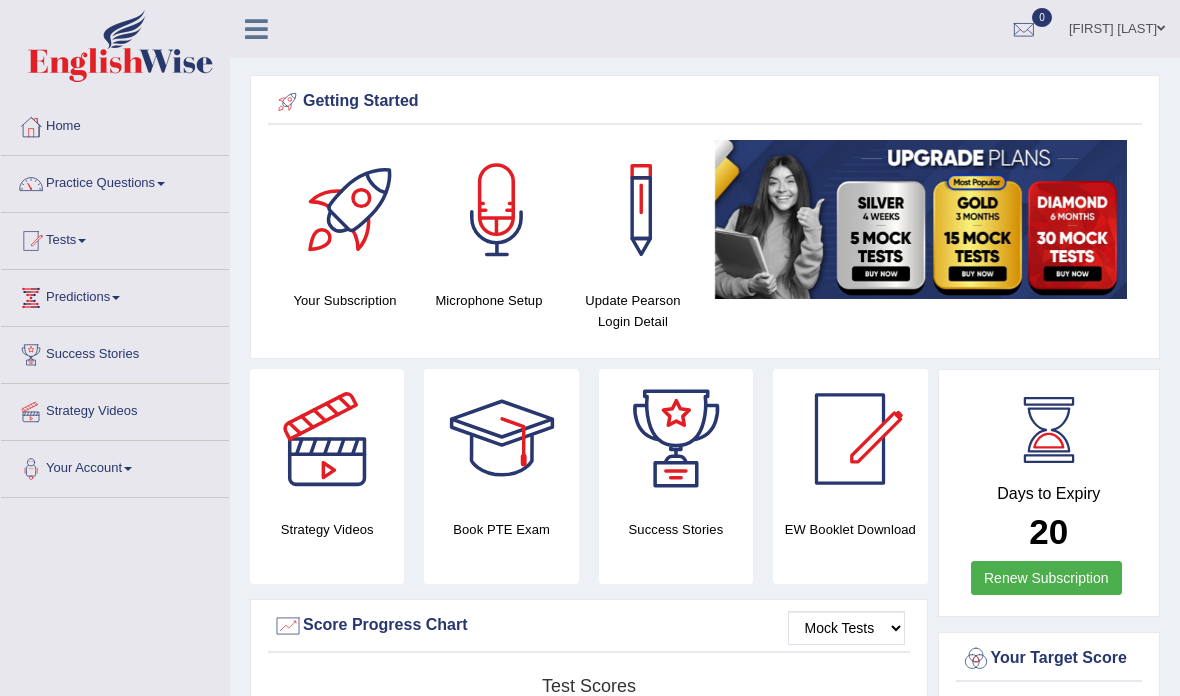 click at bounding box center (256, 29) 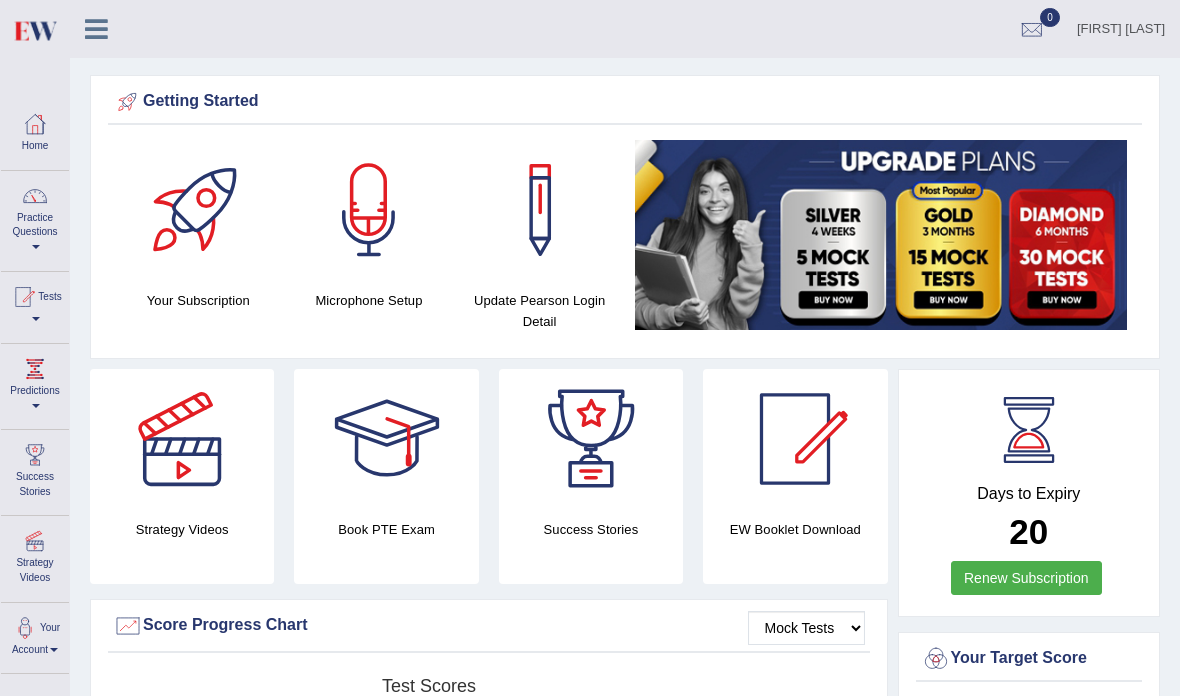 click on "Practice Questions" at bounding box center (35, 218) 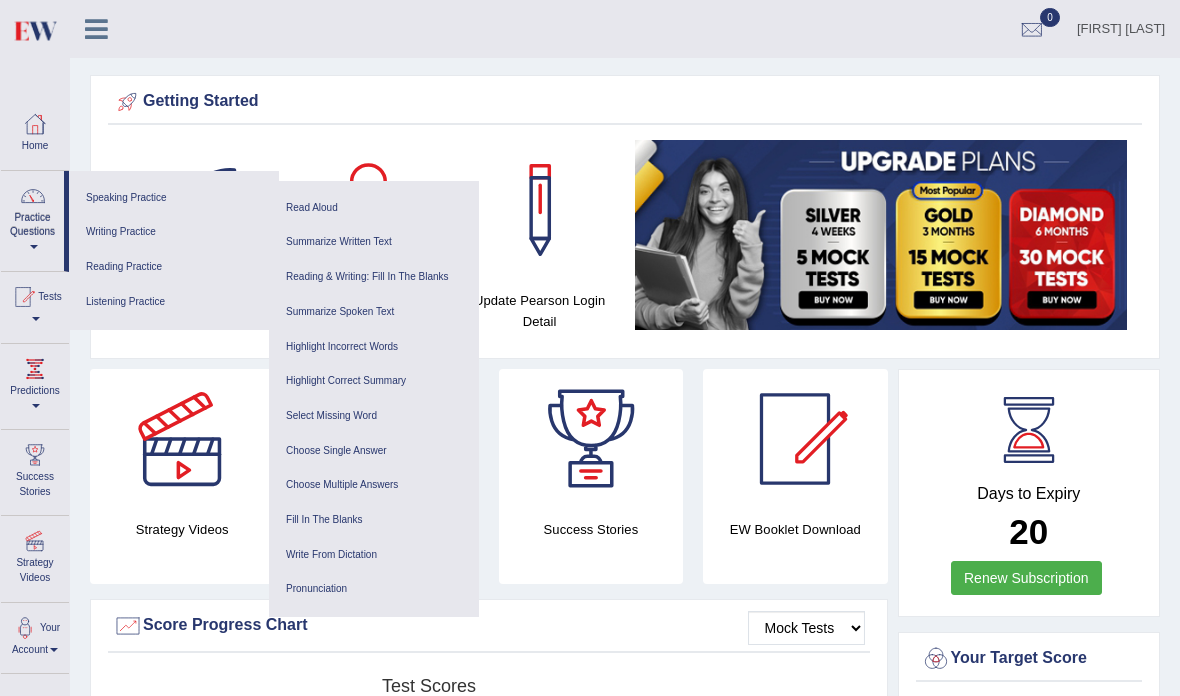 click on "Reading & Writing: Fill In The Blanks" at bounding box center (374, 277) 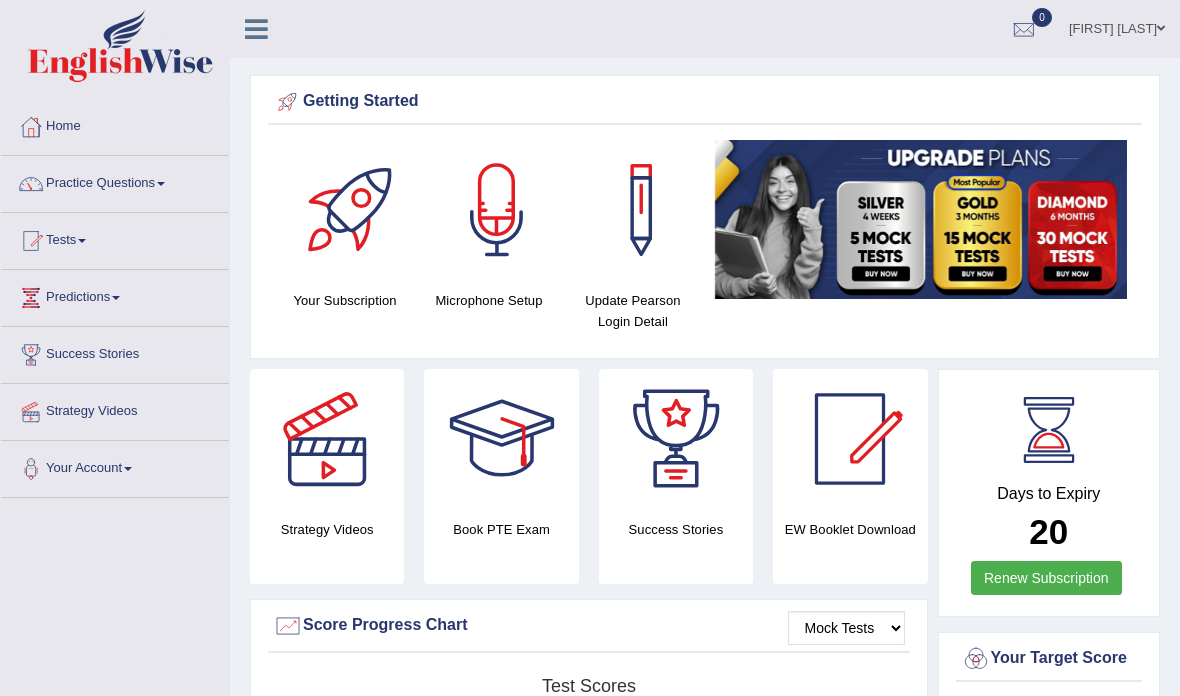 scroll, scrollTop: 0, scrollLeft: 0, axis: both 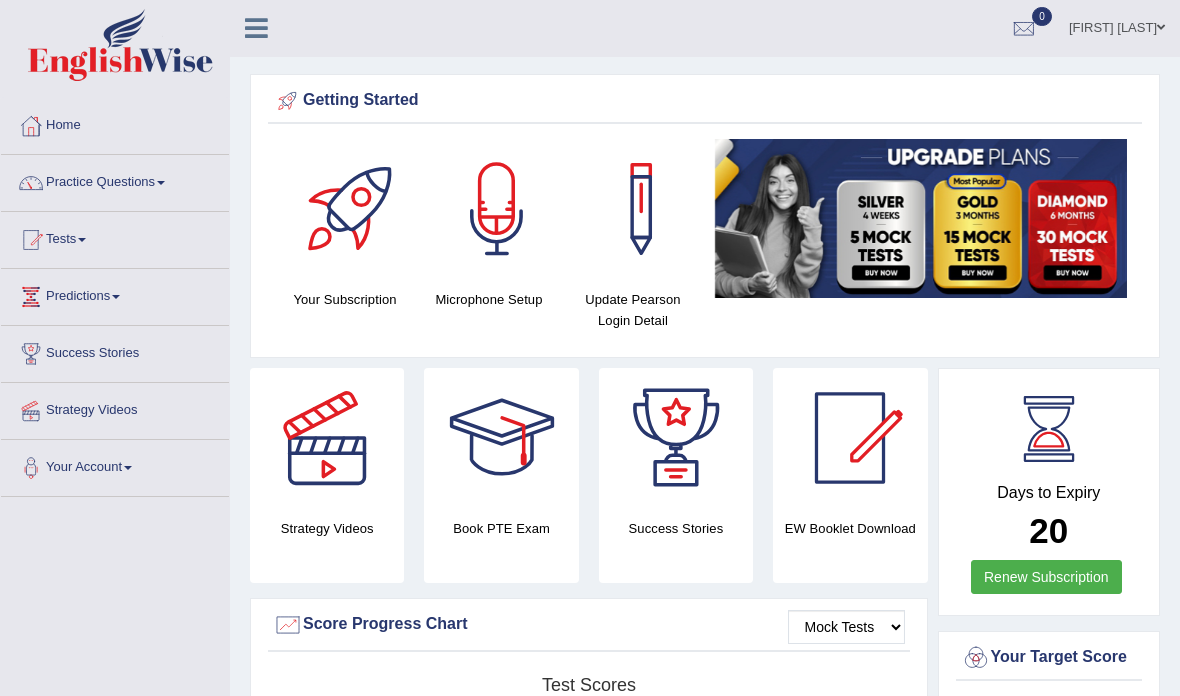 click on "Practice Questions" at bounding box center (115, 180) 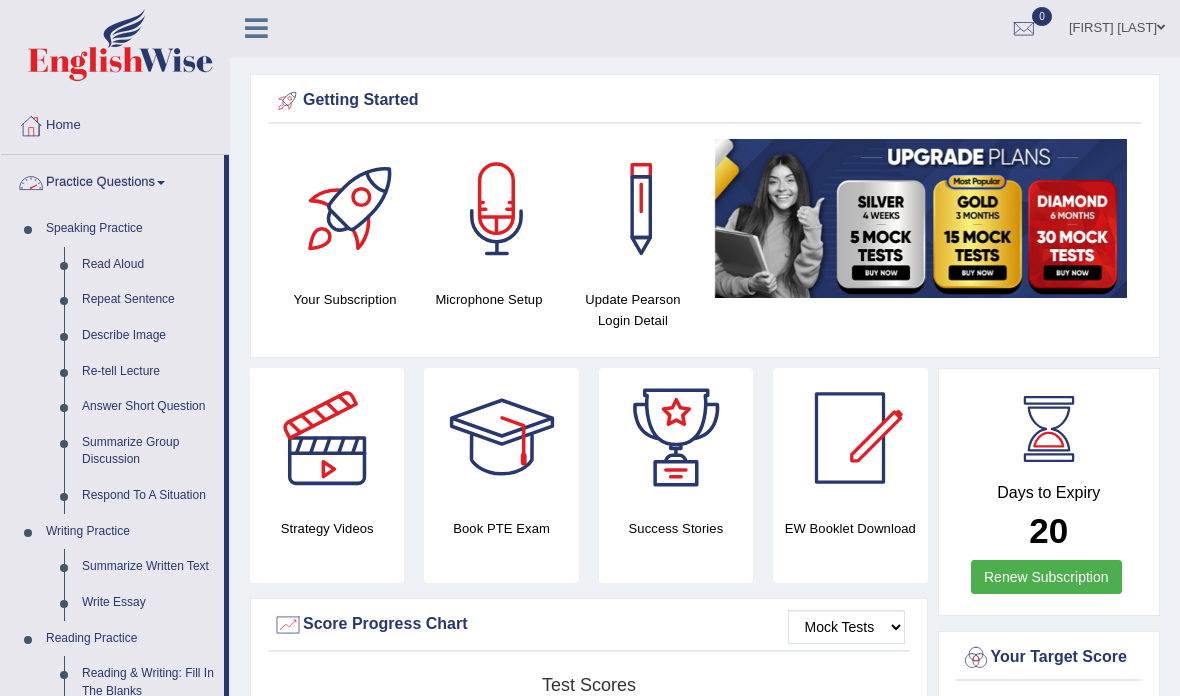 click at bounding box center (590, 348) 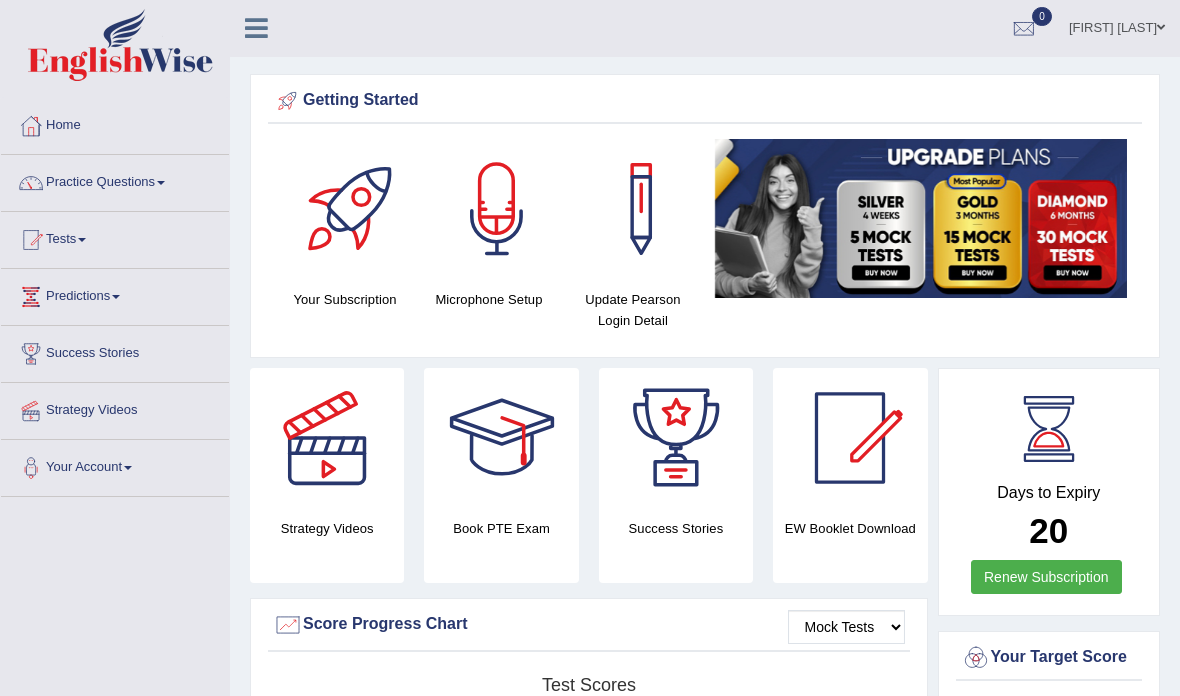 click at bounding box center (256, 28) 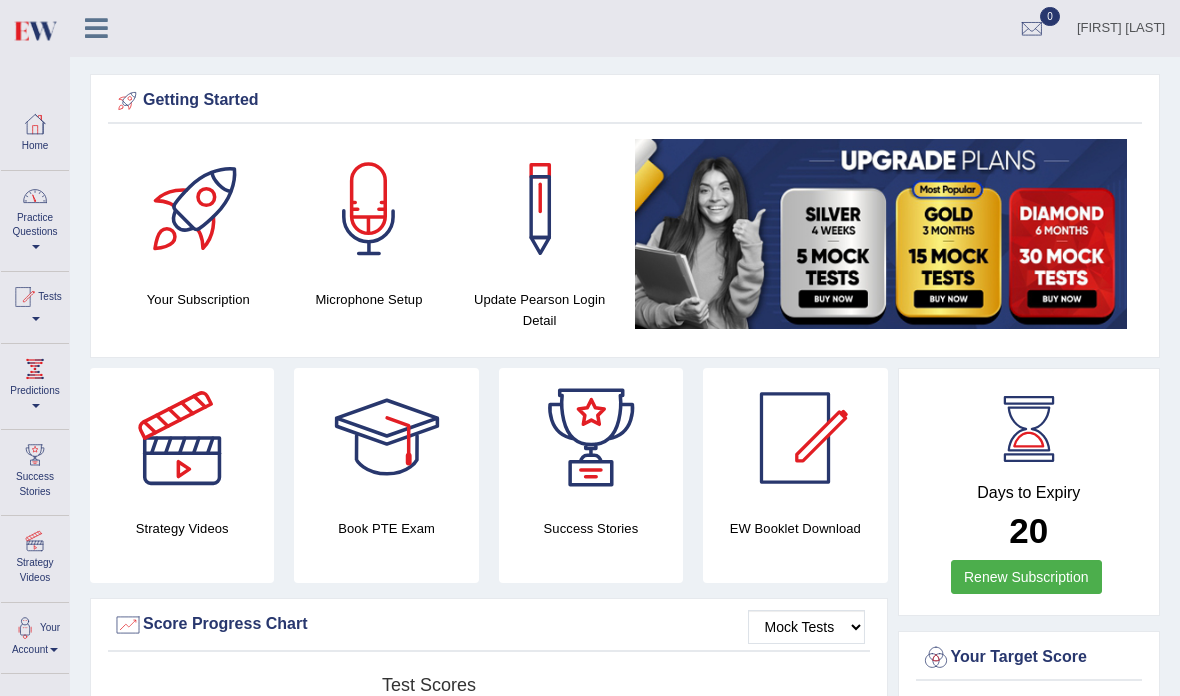 click on "Practice Questions" at bounding box center (35, 218) 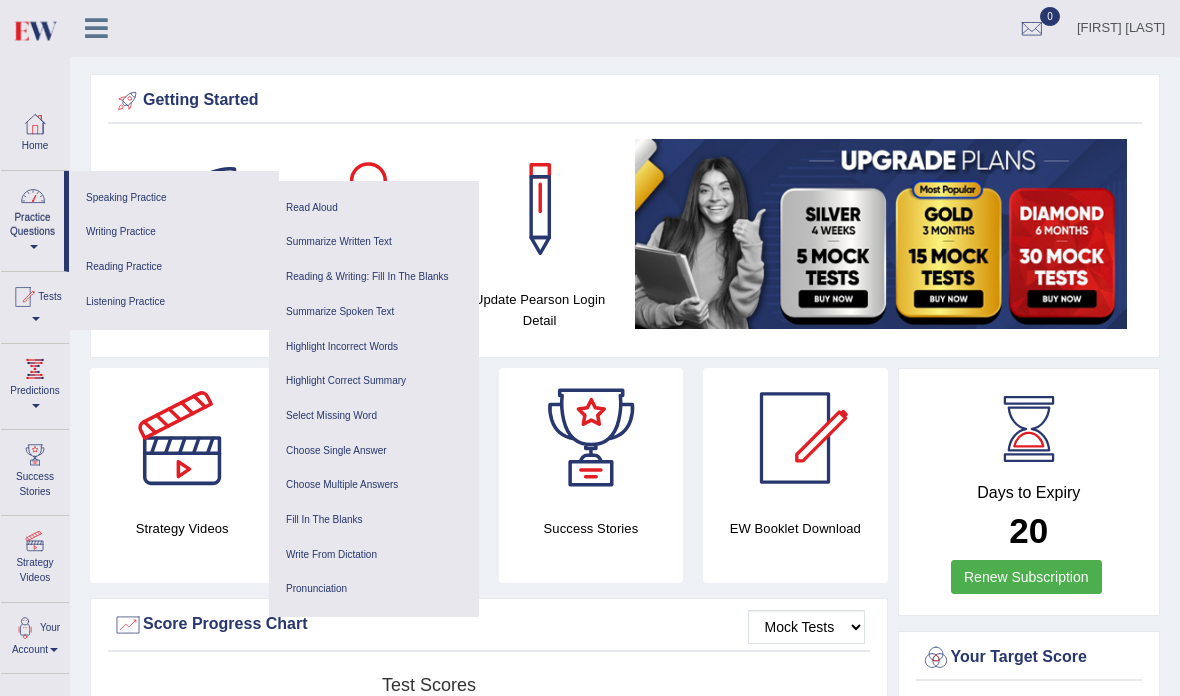 click on "Read Aloud" at bounding box center (374, 208) 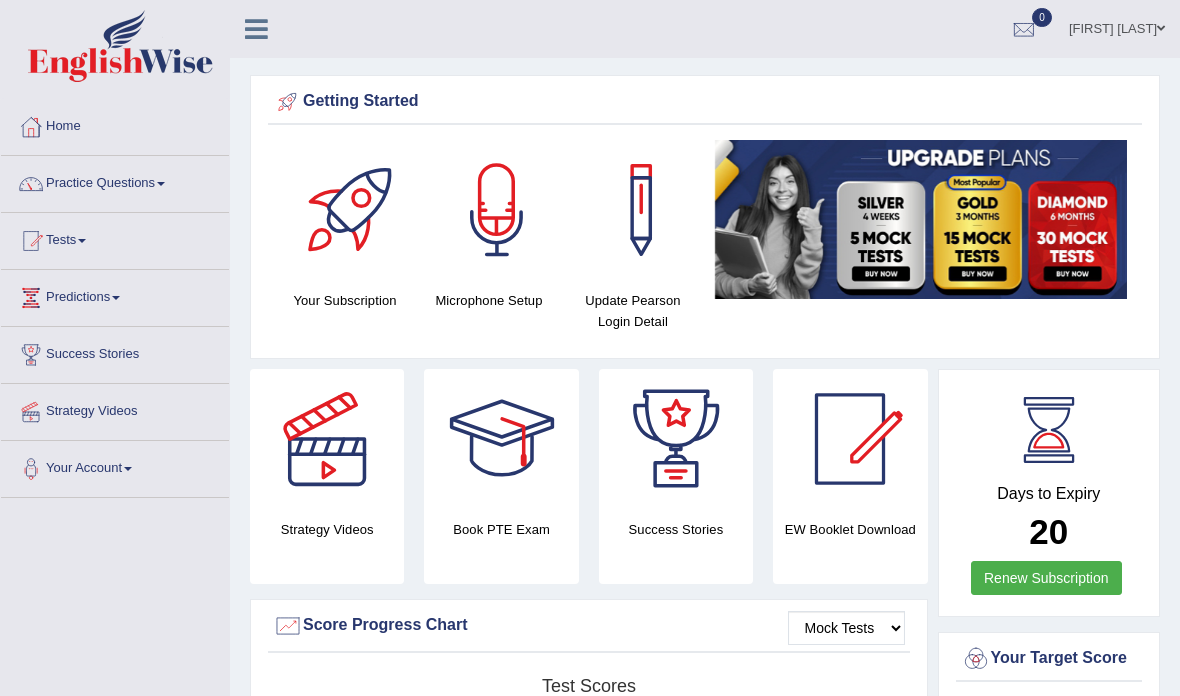 scroll, scrollTop: 1, scrollLeft: 0, axis: vertical 